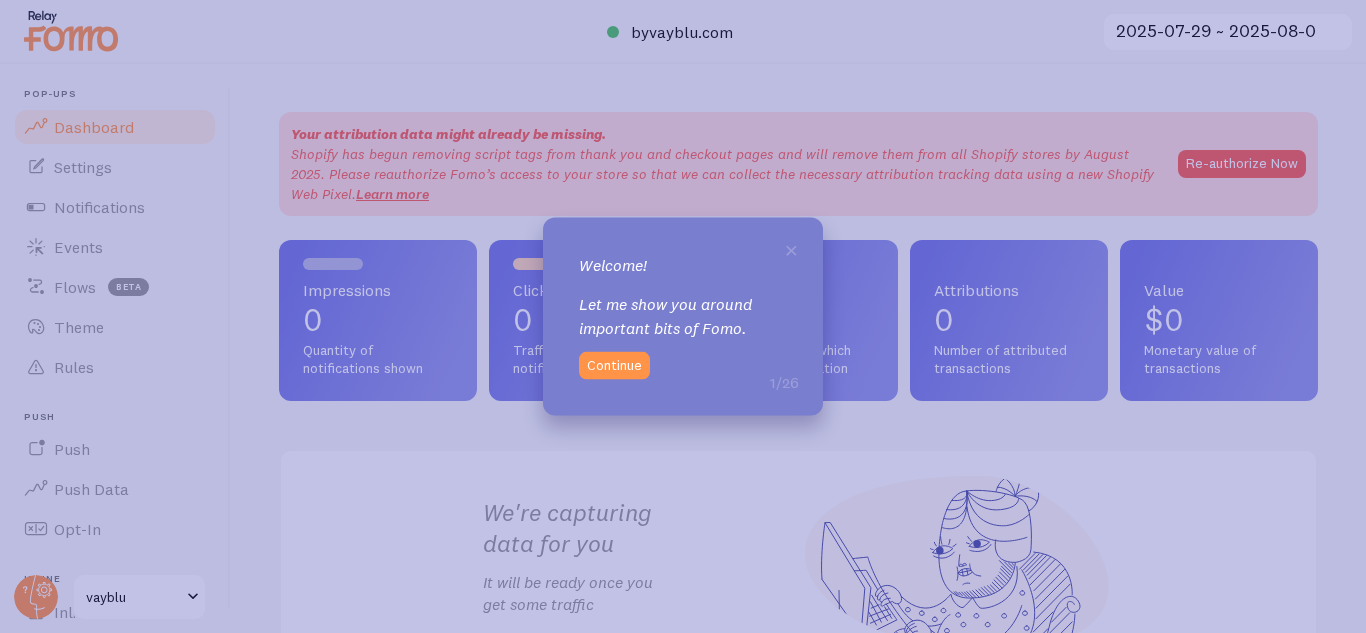 scroll, scrollTop: 0, scrollLeft: 0, axis: both 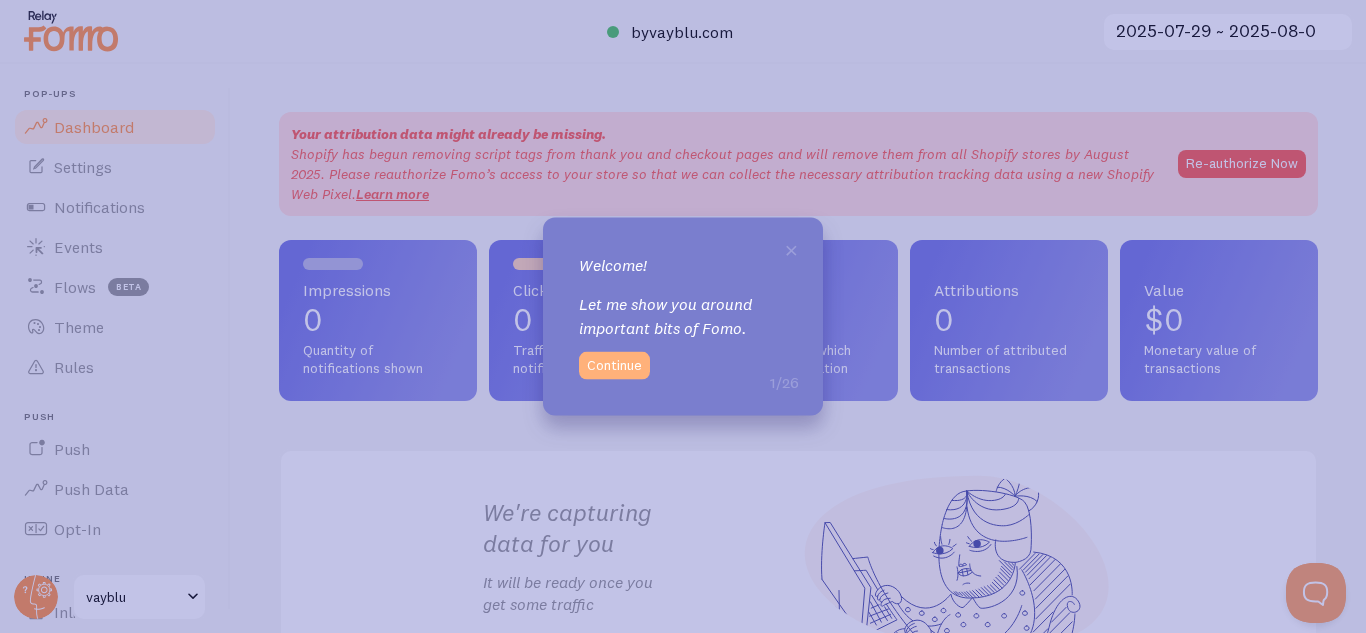 click on "Continue" at bounding box center [614, 366] 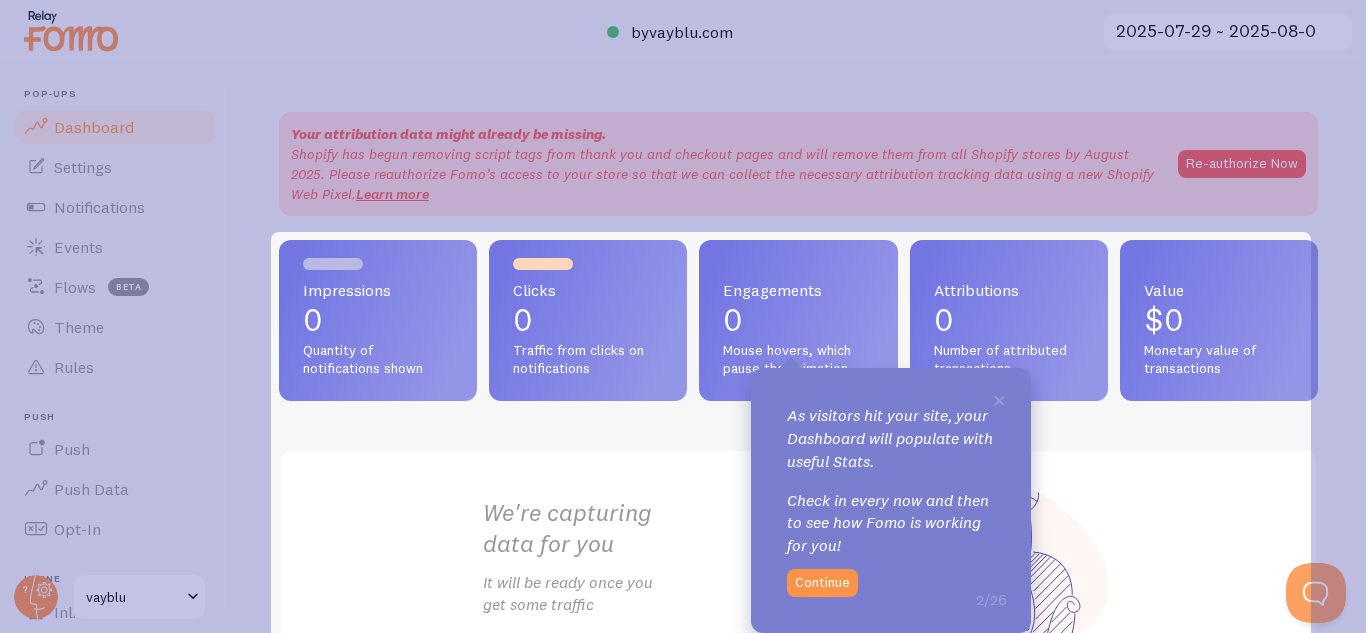 click on "Continue" at bounding box center [822, 583] 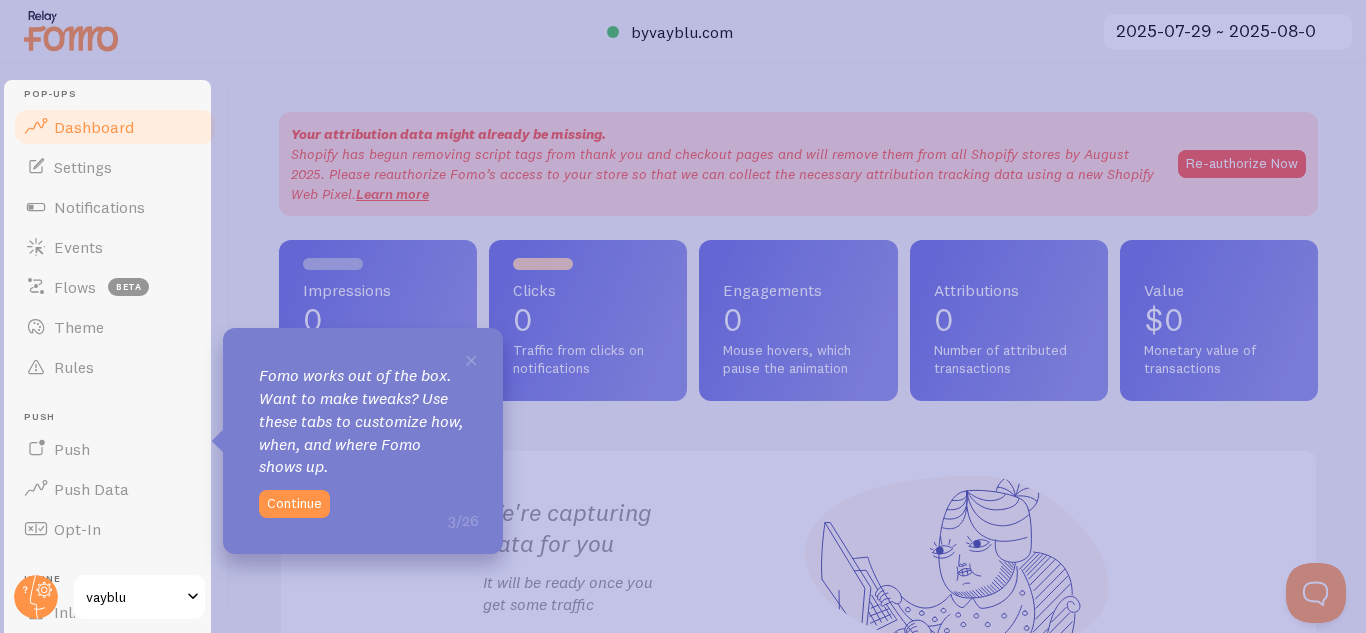 click on "Continue" at bounding box center (294, 504) 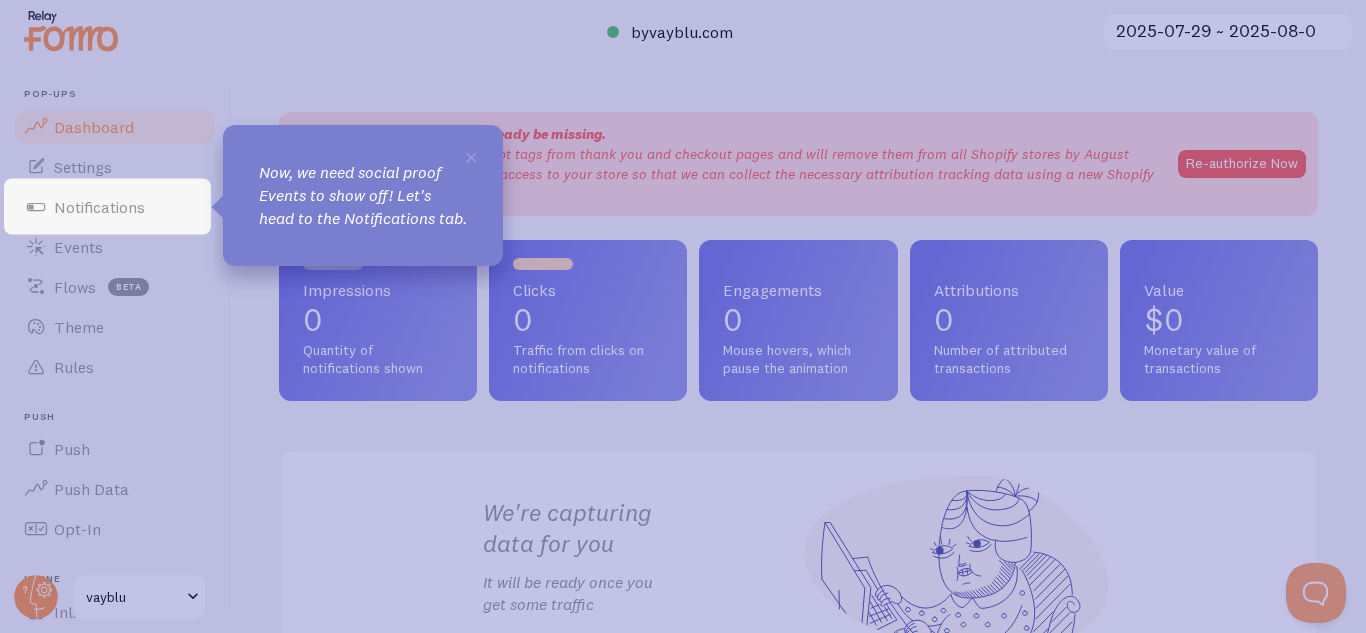click on "Notifications" at bounding box center [115, 207] 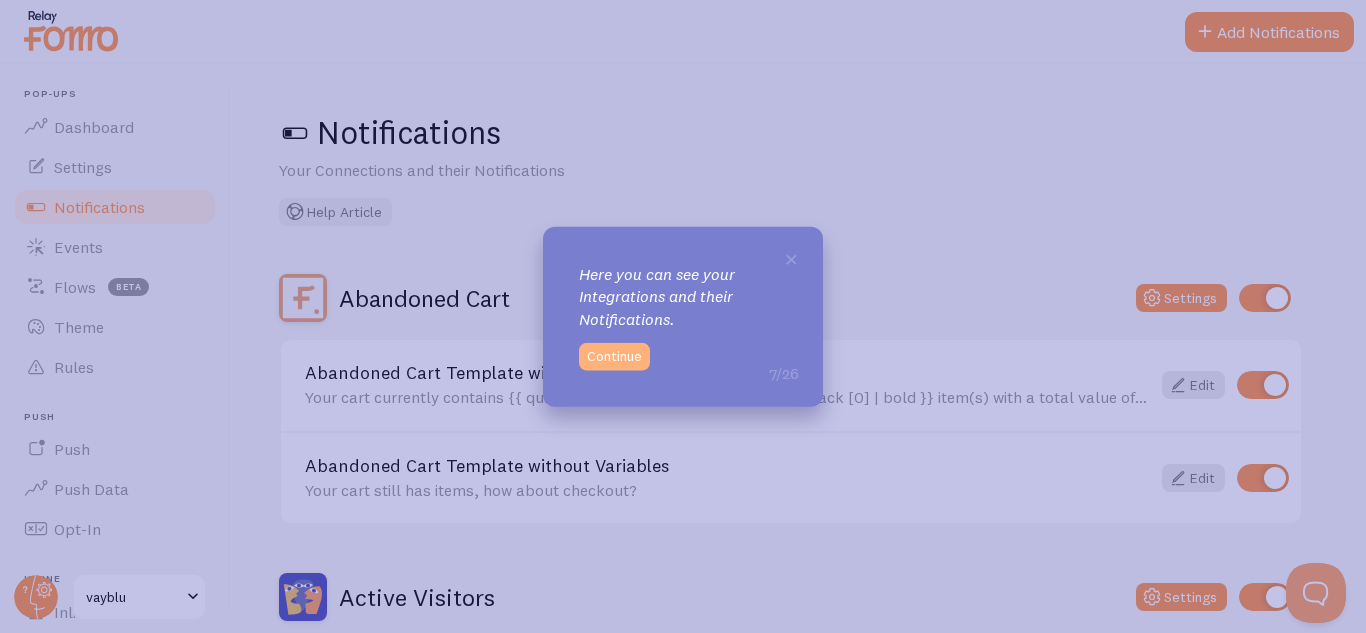 click on "Continue" at bounding box center [614, 357] 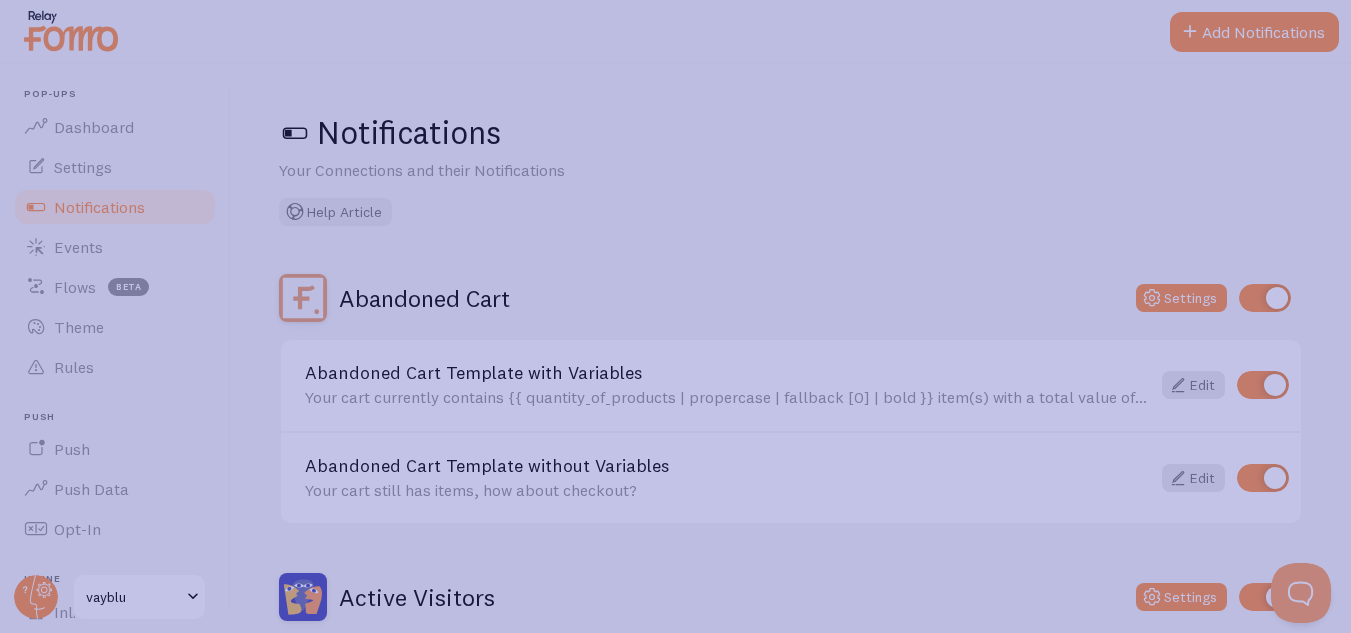click 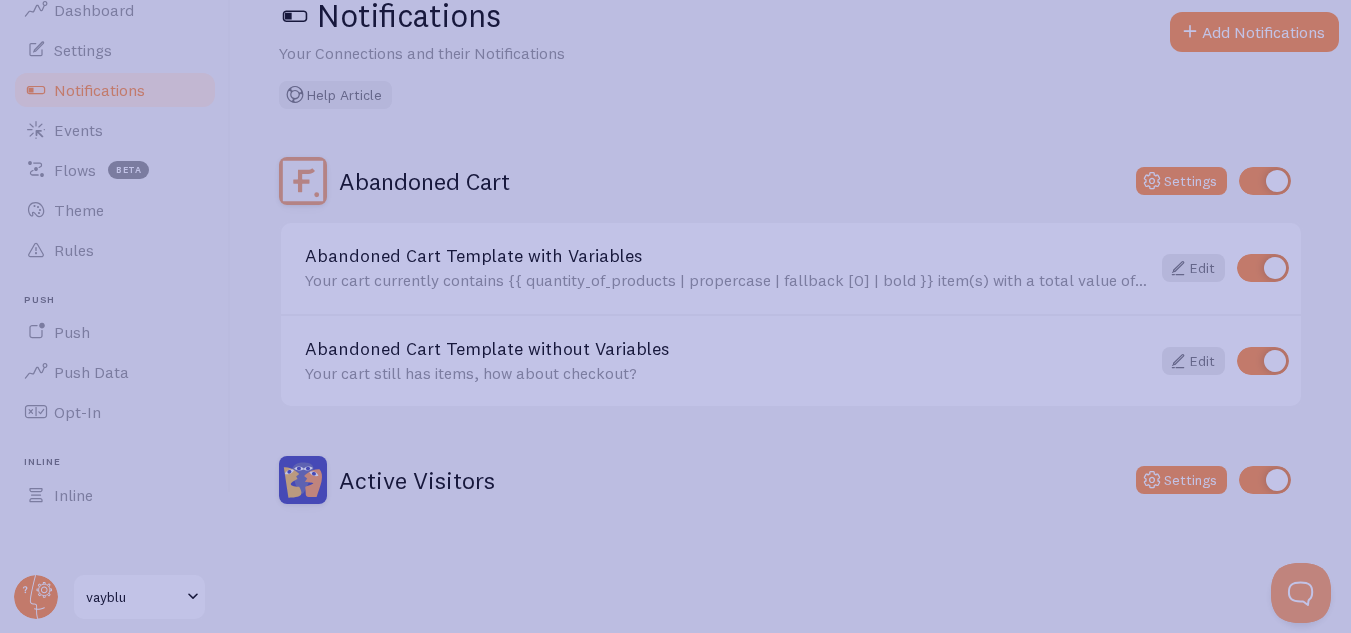scroll, scrollTop: 0, scrollLeft: 0, axis: both 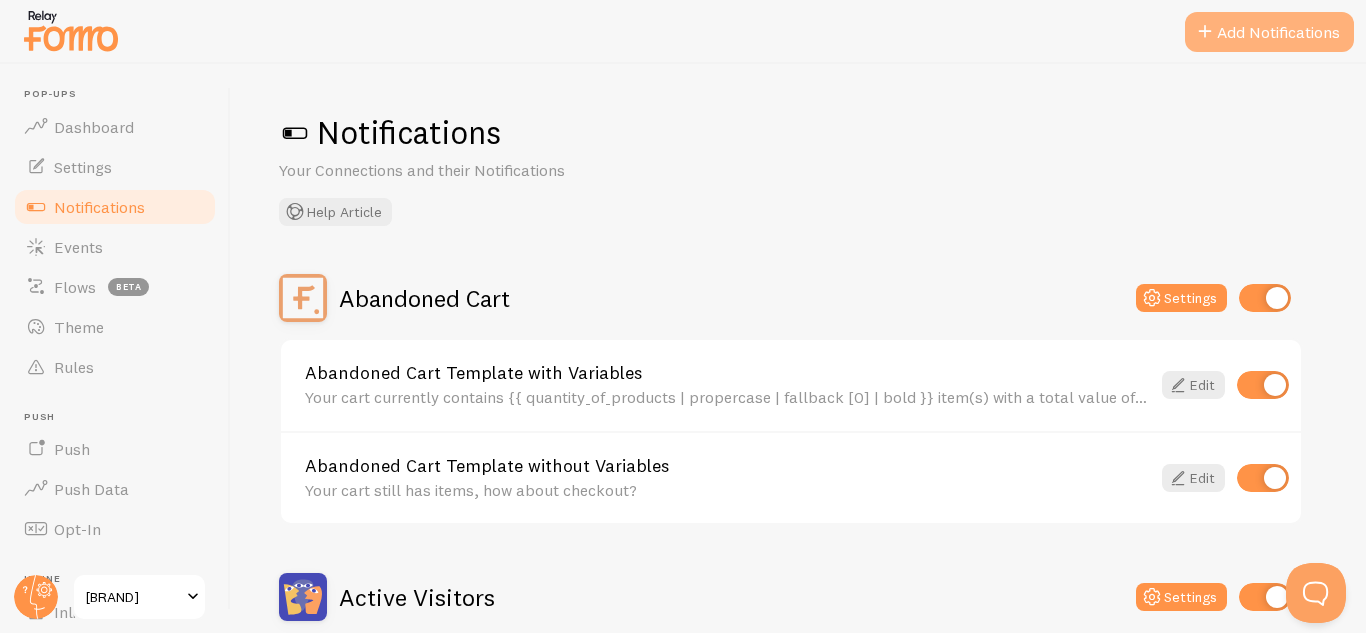click on "Add Notifications" at bounding box center (1269, 32) 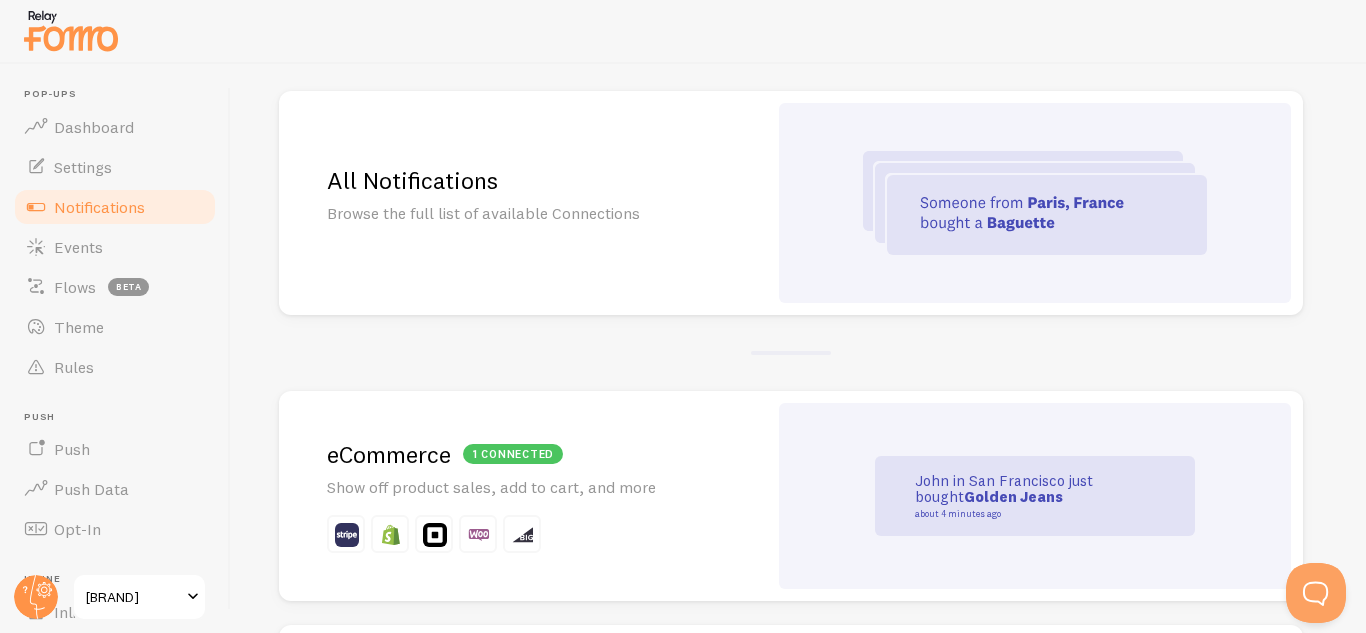 scroll, scrollTop: 171, scrollLeft: 0, axis: vertical 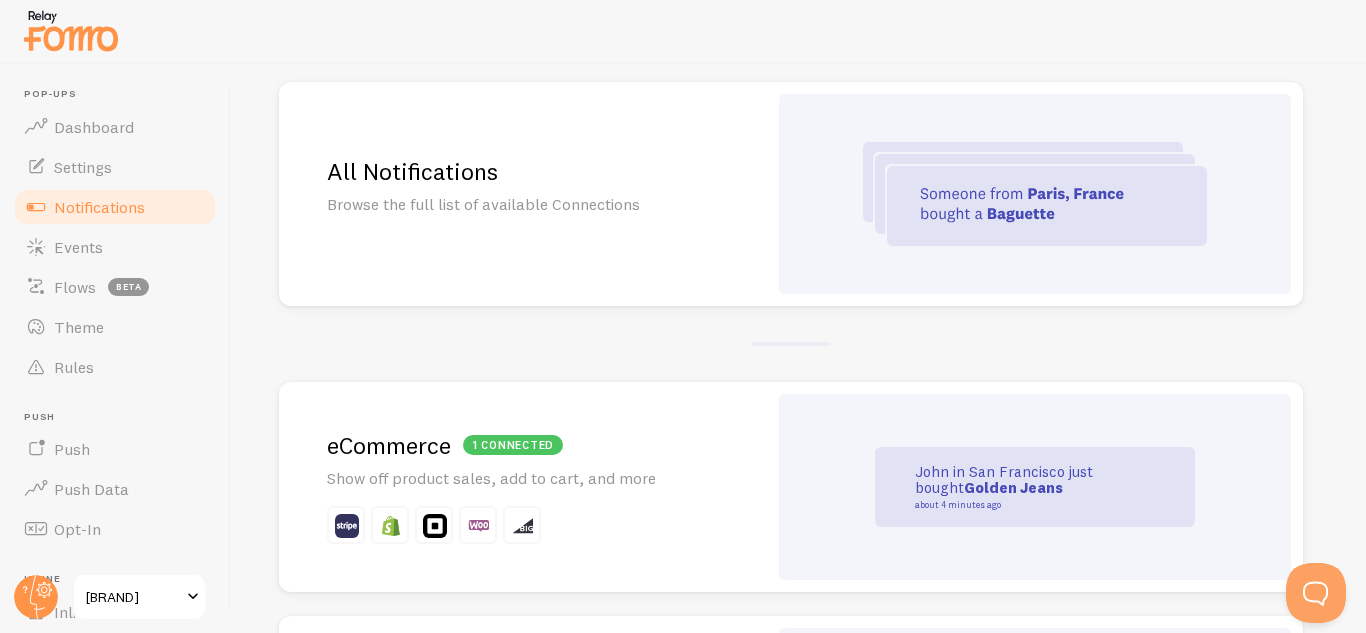 click at bounding box center [1035, 194] 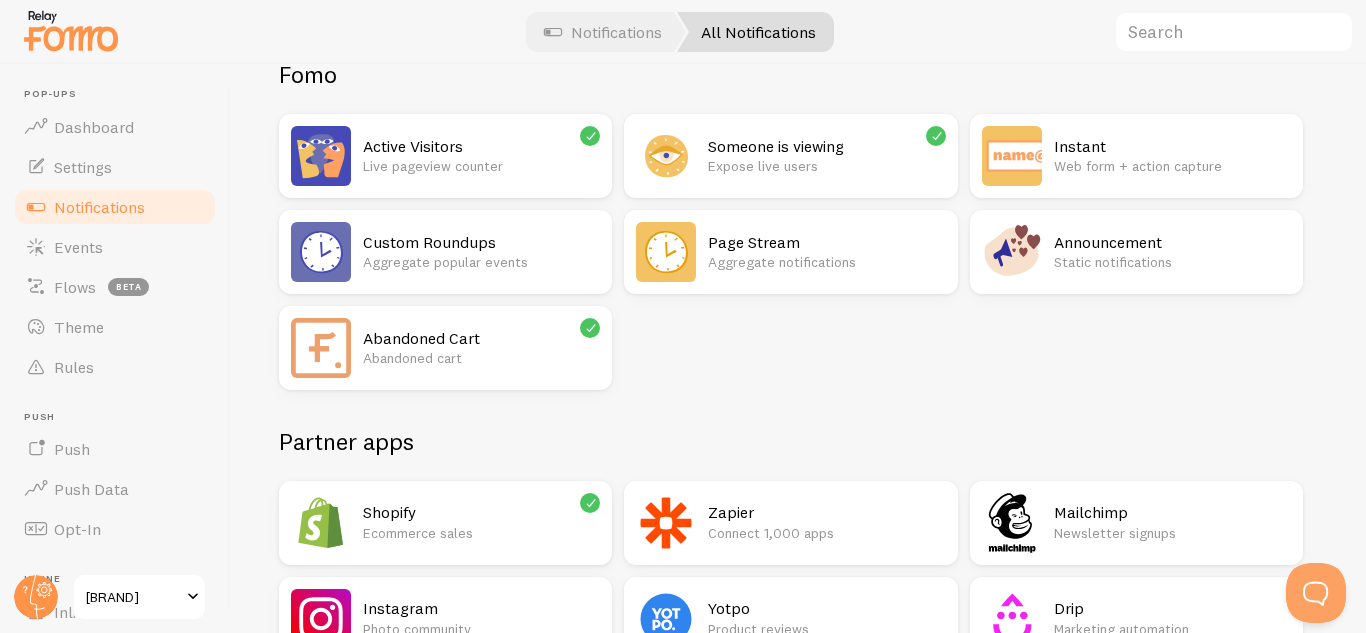 scroll, scrollTop: 0, scrollLeft: 0, axis: both 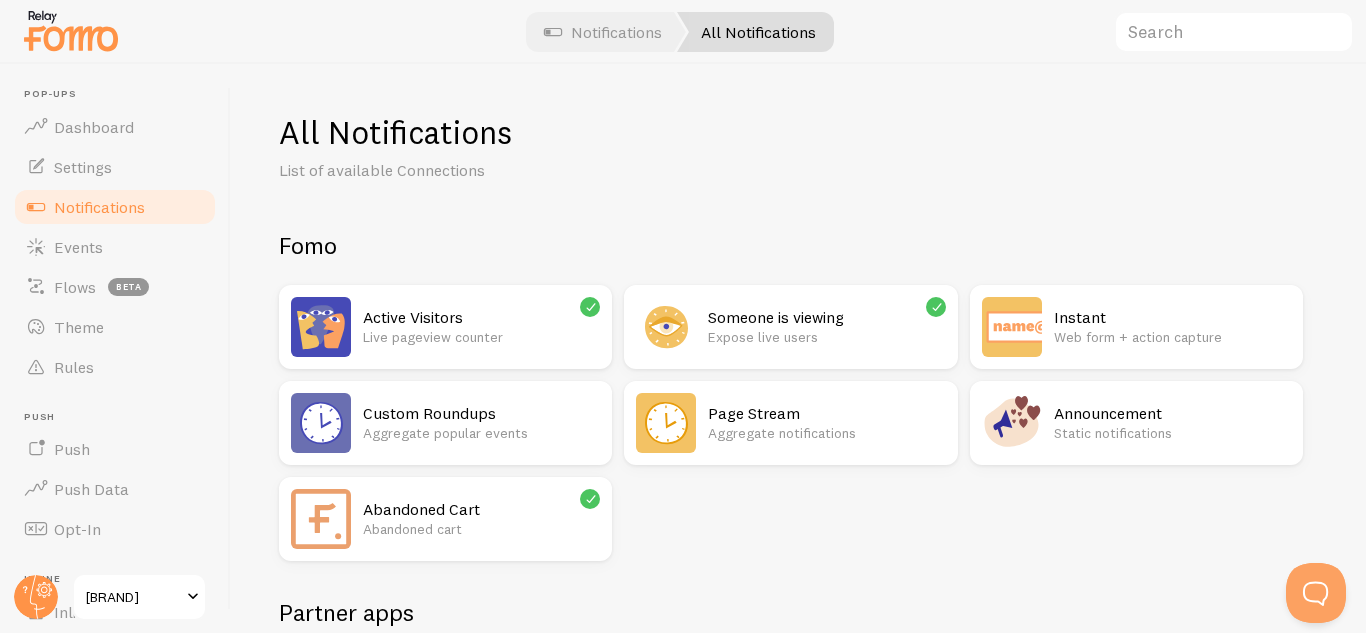 click on "Live pageview counter" at bounding box center (481, 337) 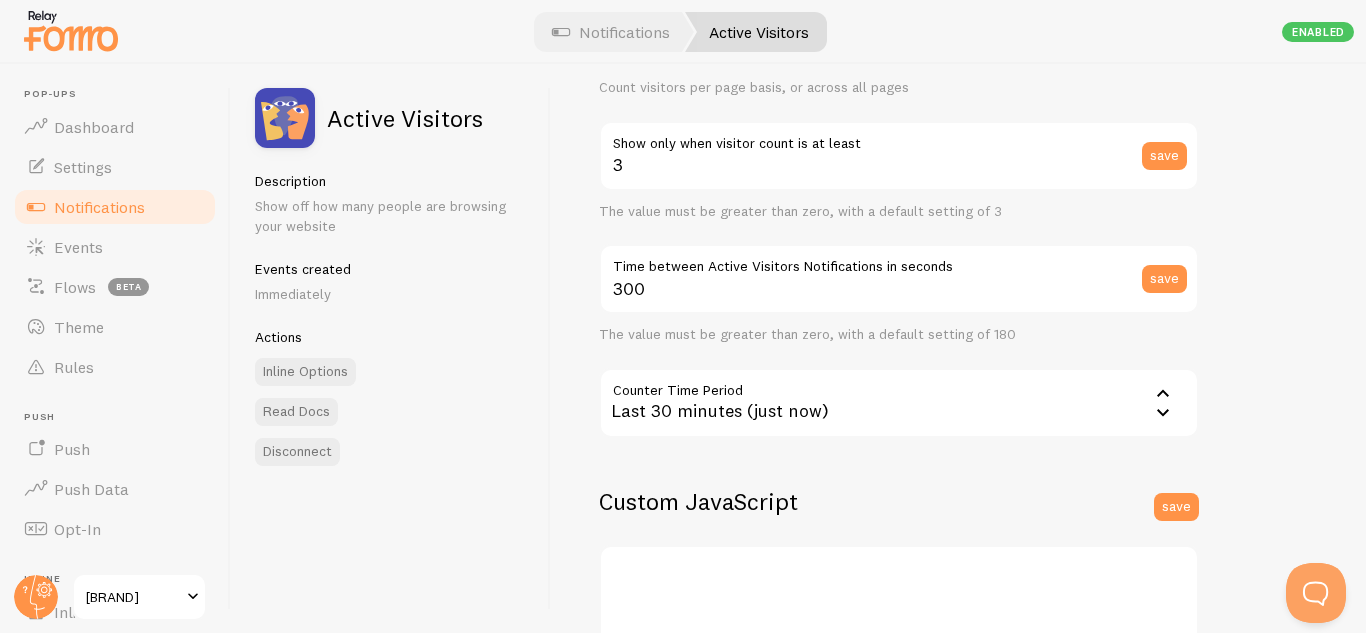 scroll, scrollTop: 325, scrollLeft: 0, axis: vertical 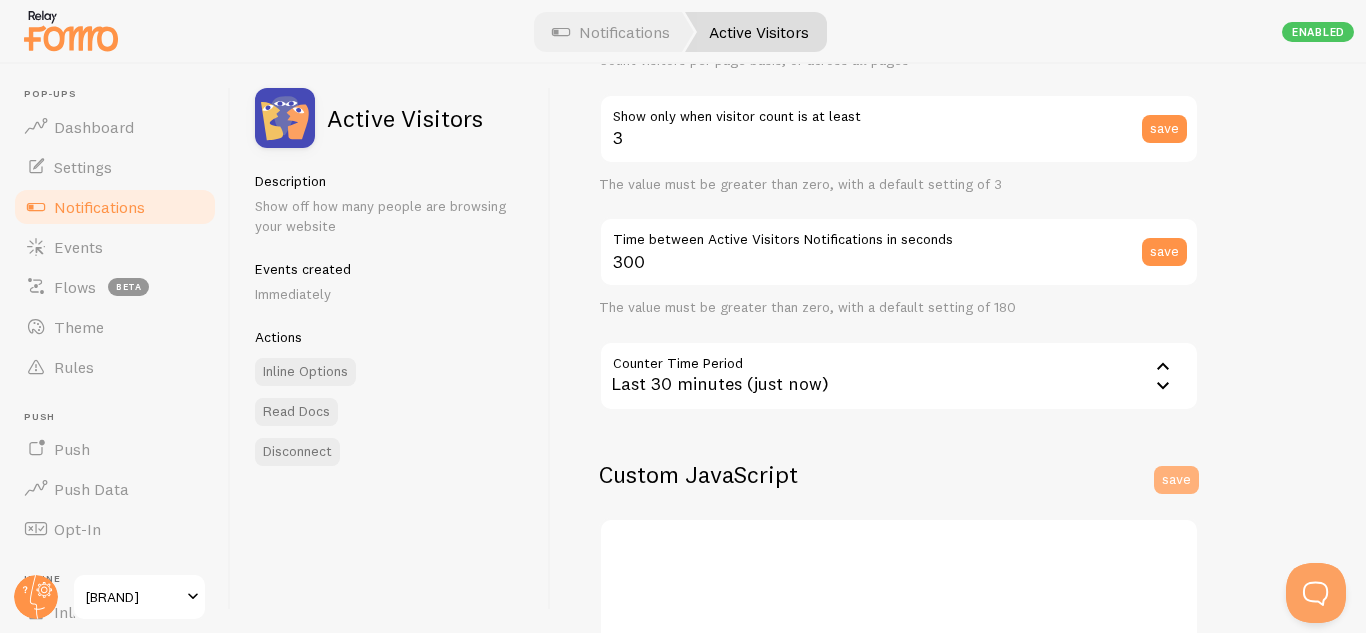 click on "save" at bounding box center (1176, 480) 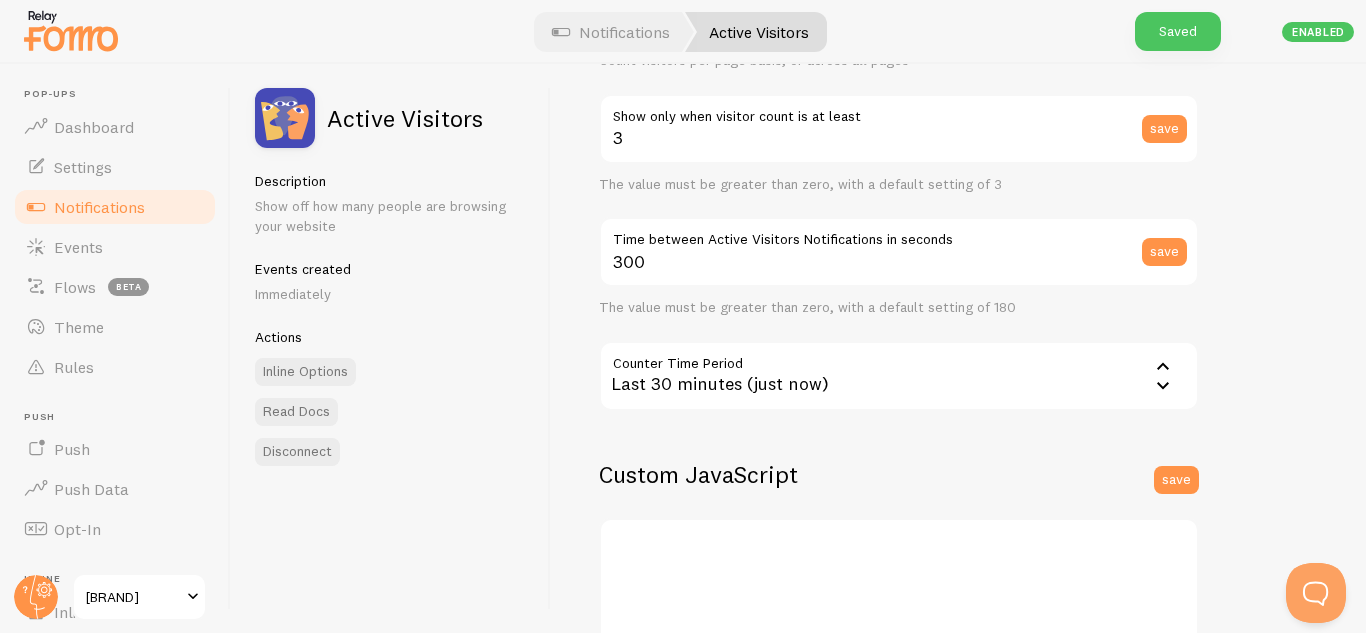 click on "Saved" at bounding box center (1178, 31) 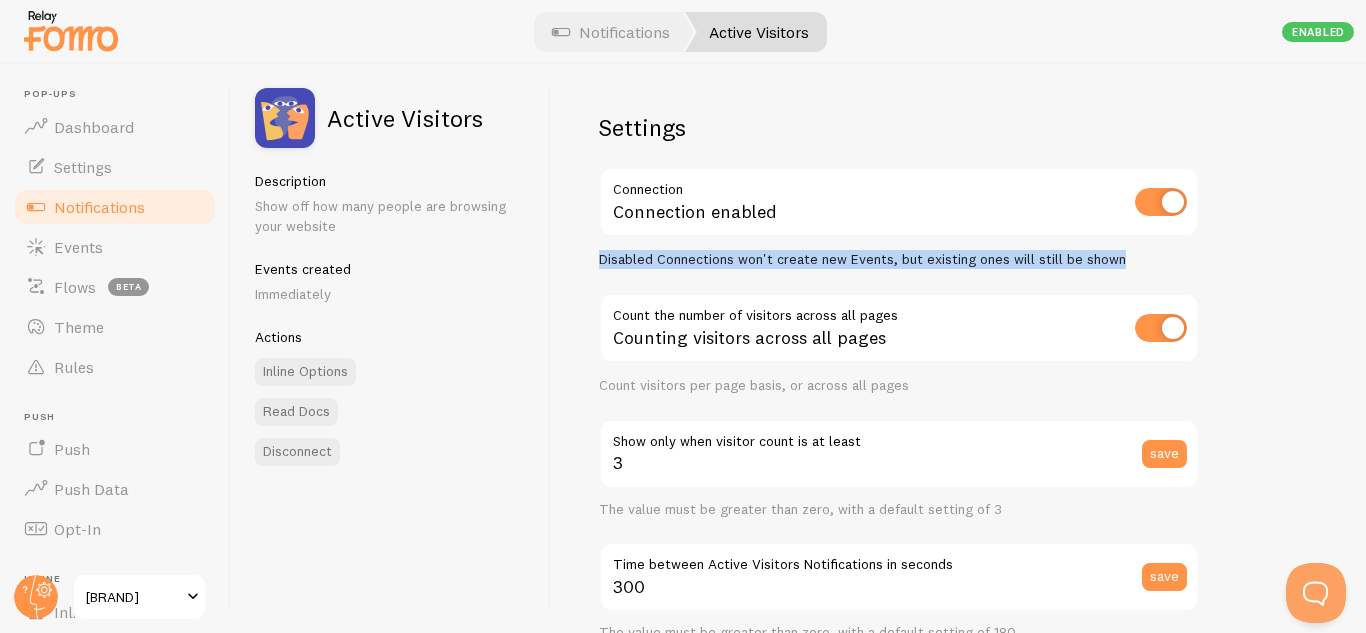 drag, startPoint x: 1340, startPoint y: 236, endPoint x: 1338, endPoint y: 255, distance: 19.104973 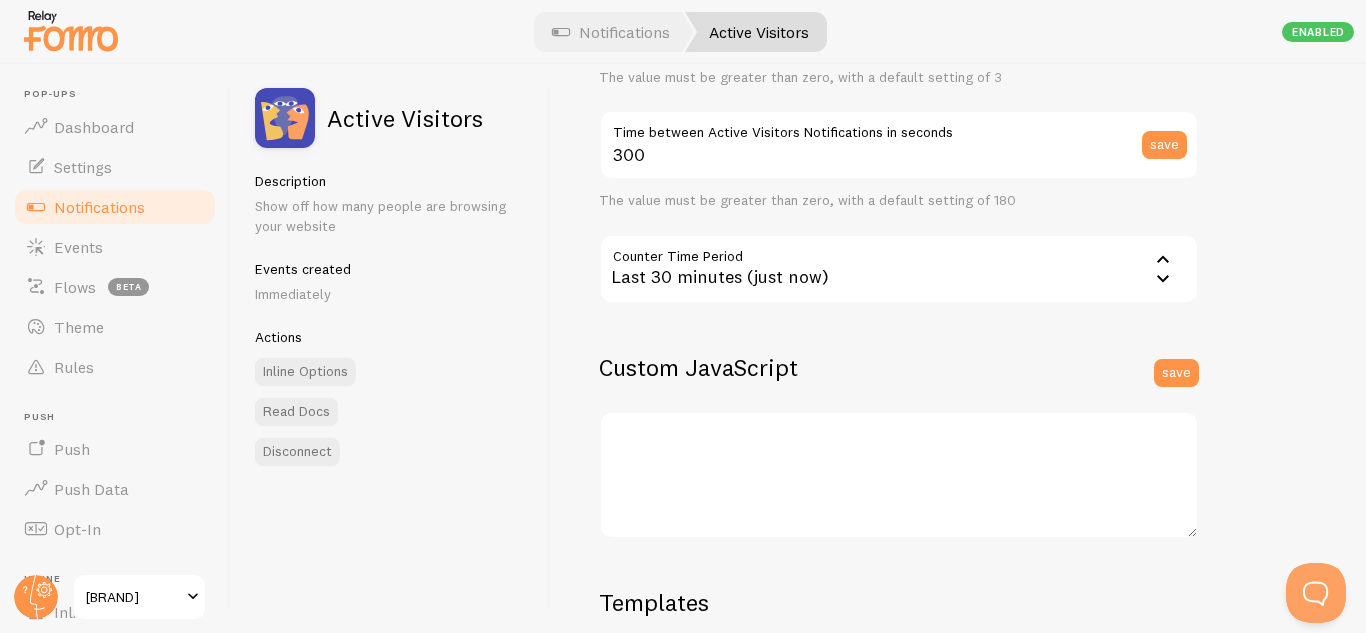 scroll, scrollTop: 437, scrollLeft: 0, axis: vertical 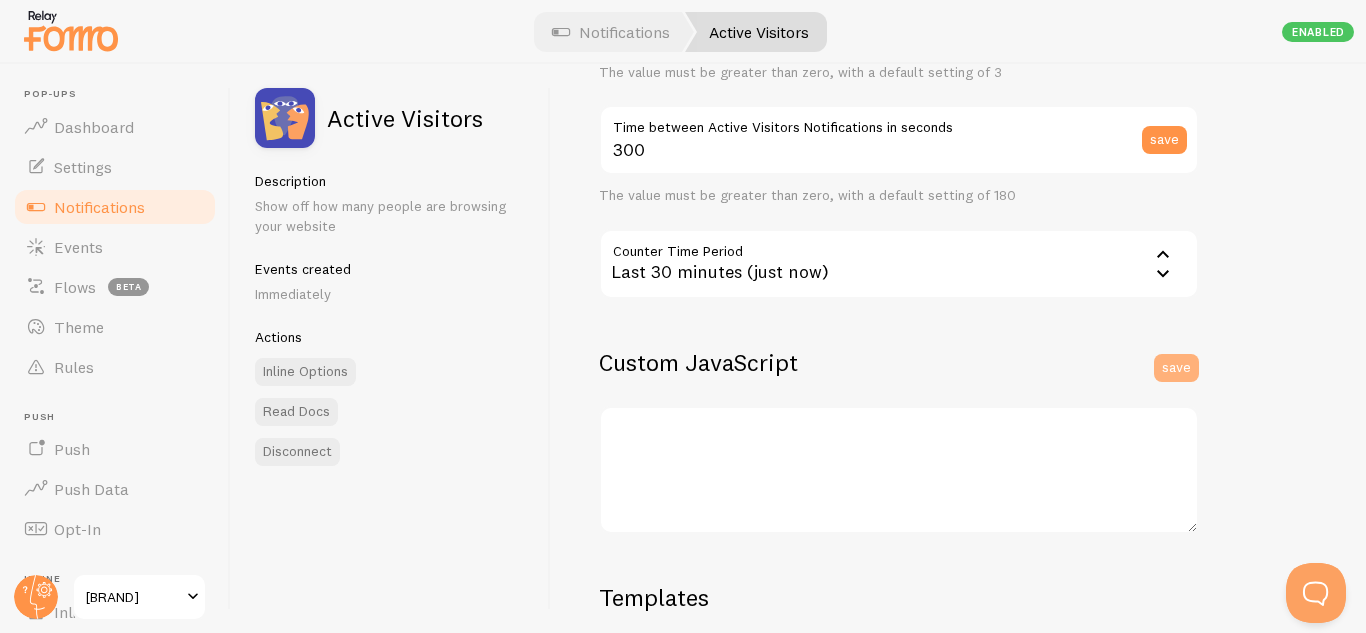 click on "save" at bounding box center [1176, 368] 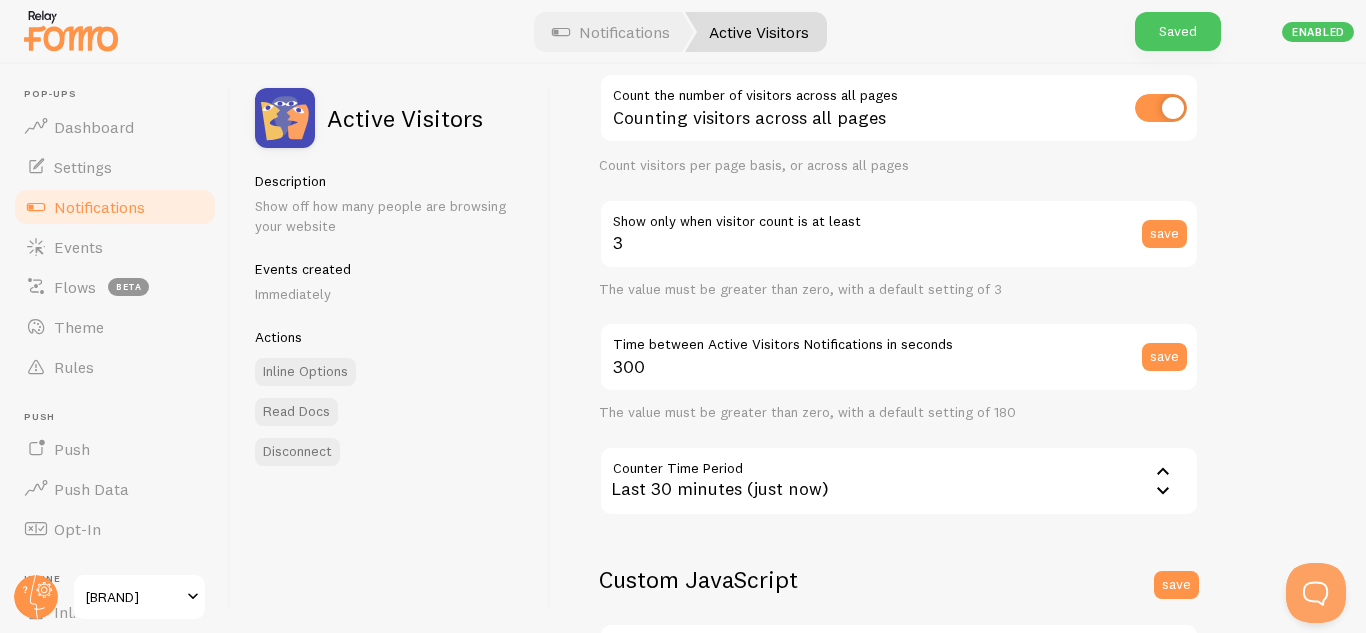 scroll, scrollTop: 0, scrollLeft: 0, axis: both 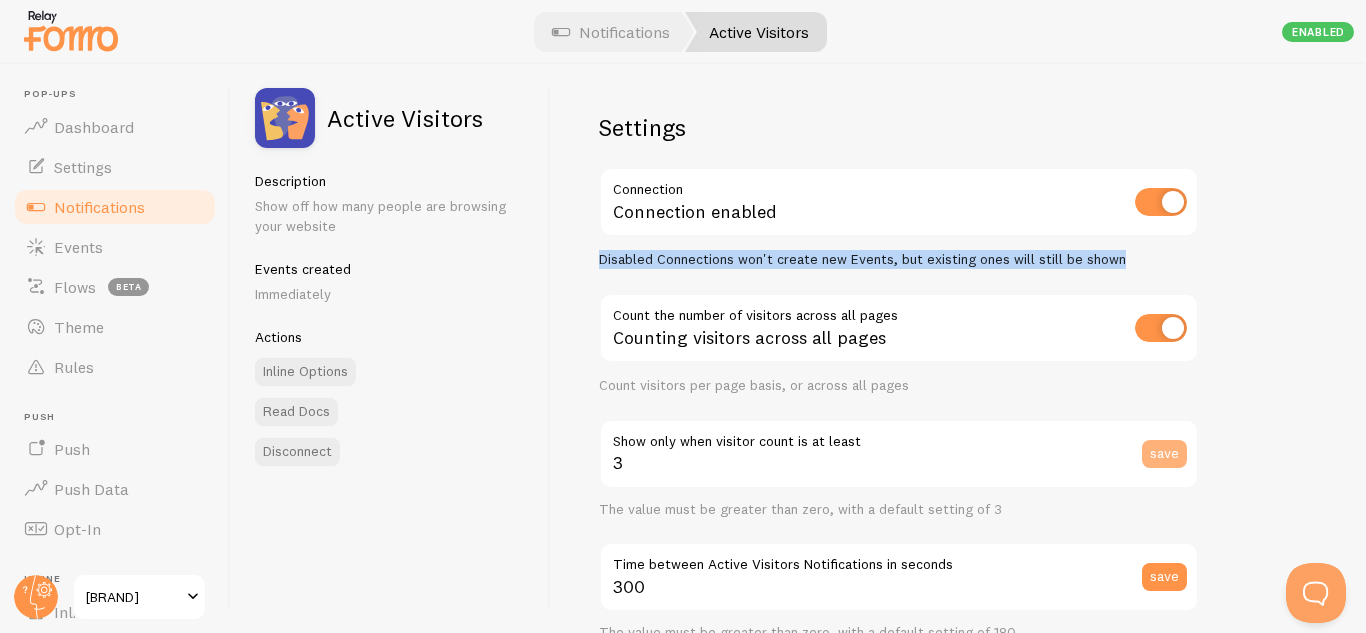 click on "save" at bounding box center (1164, 454) 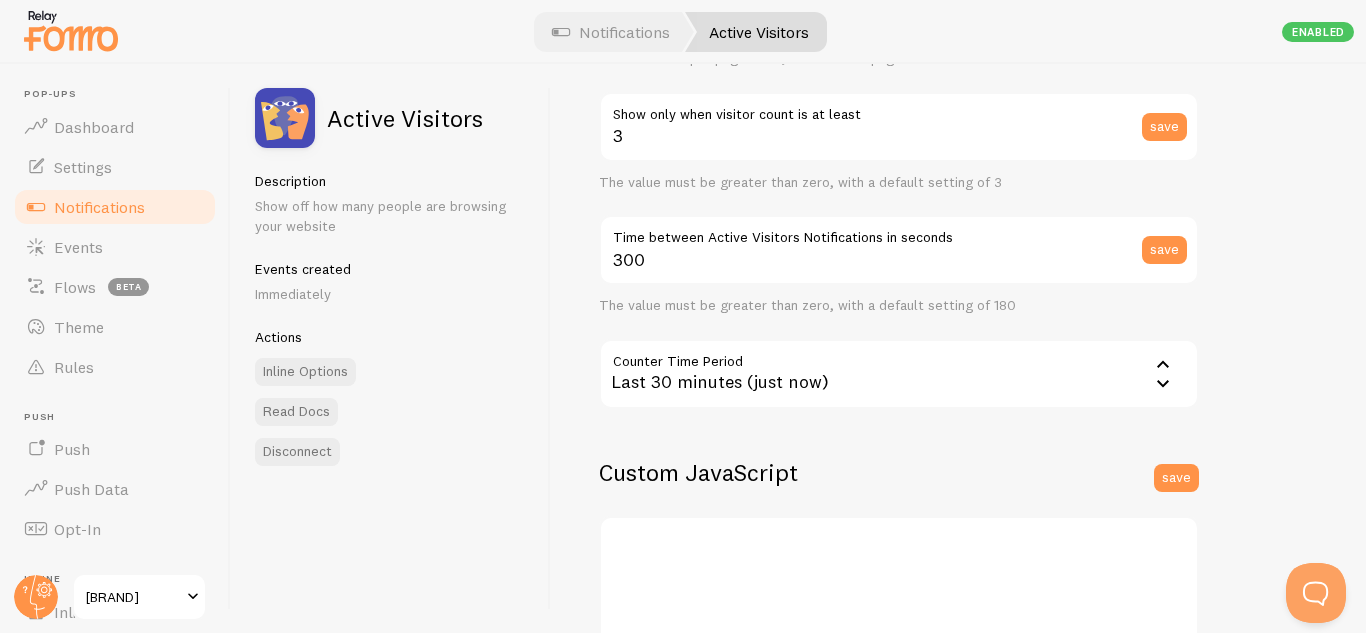 scroll, scrollTop: 332, scrollLeft: 0, axis: vertical 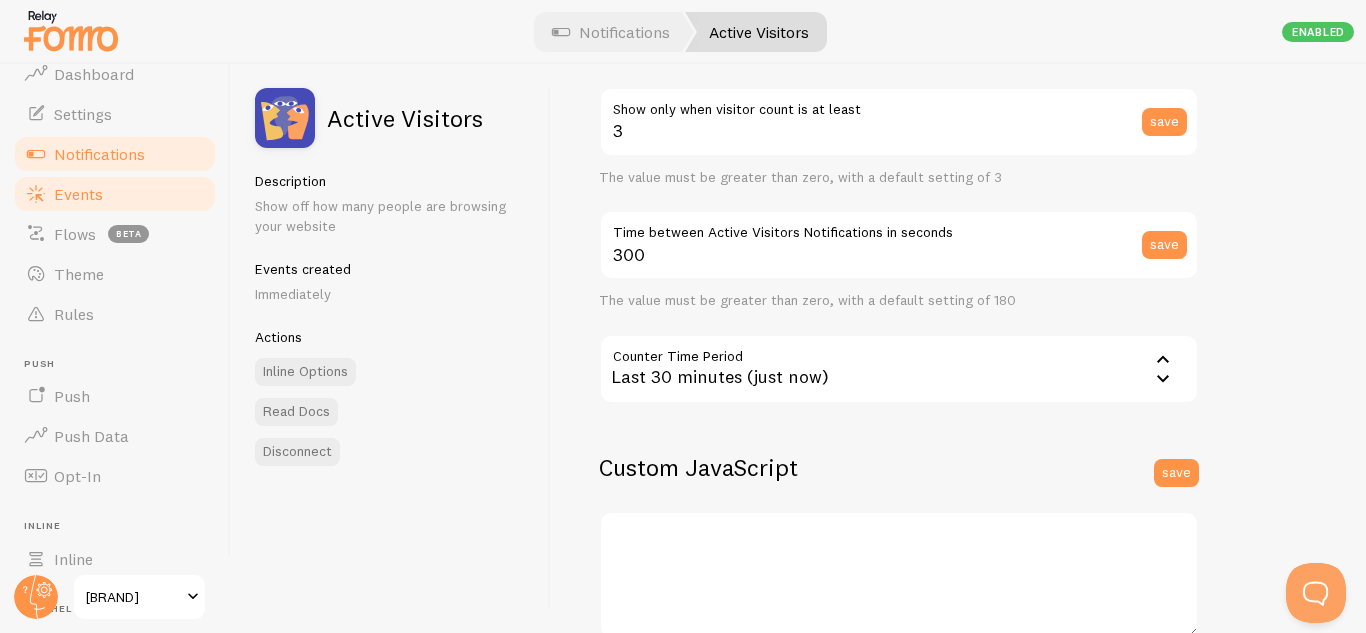 click on "Events" at bounding box center [115, 194] 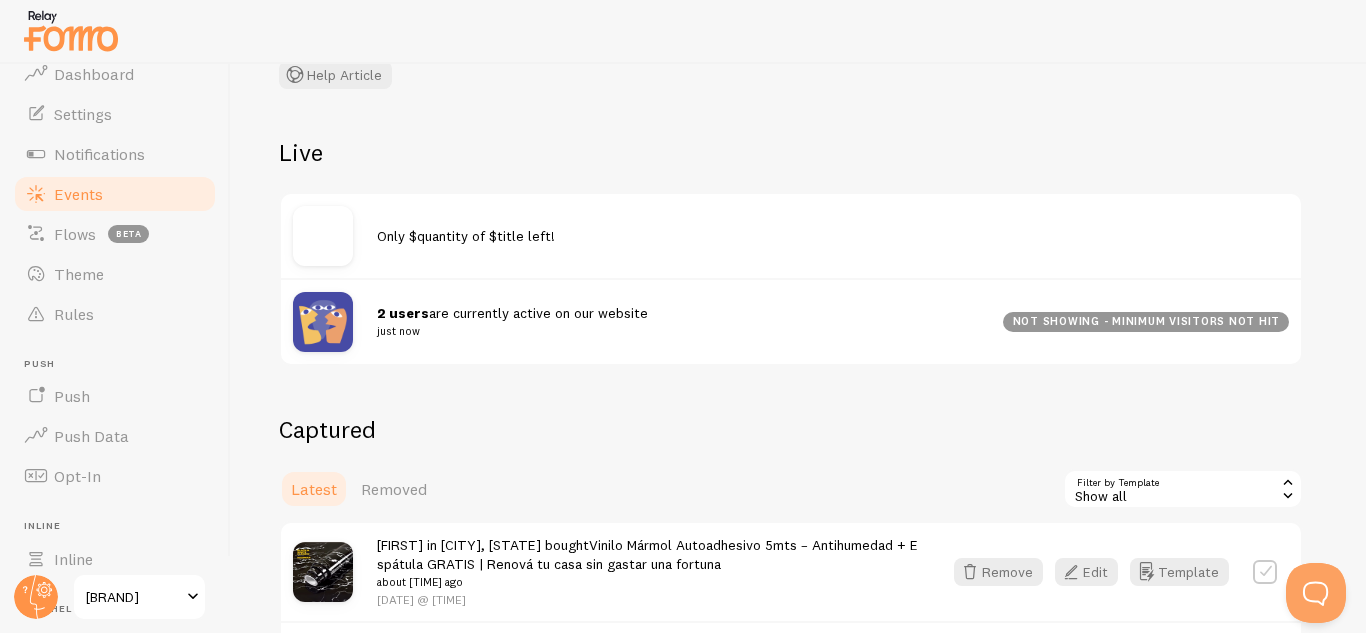 scroll, scrollTop: 170, scrollLeft: 0, axis: vertical 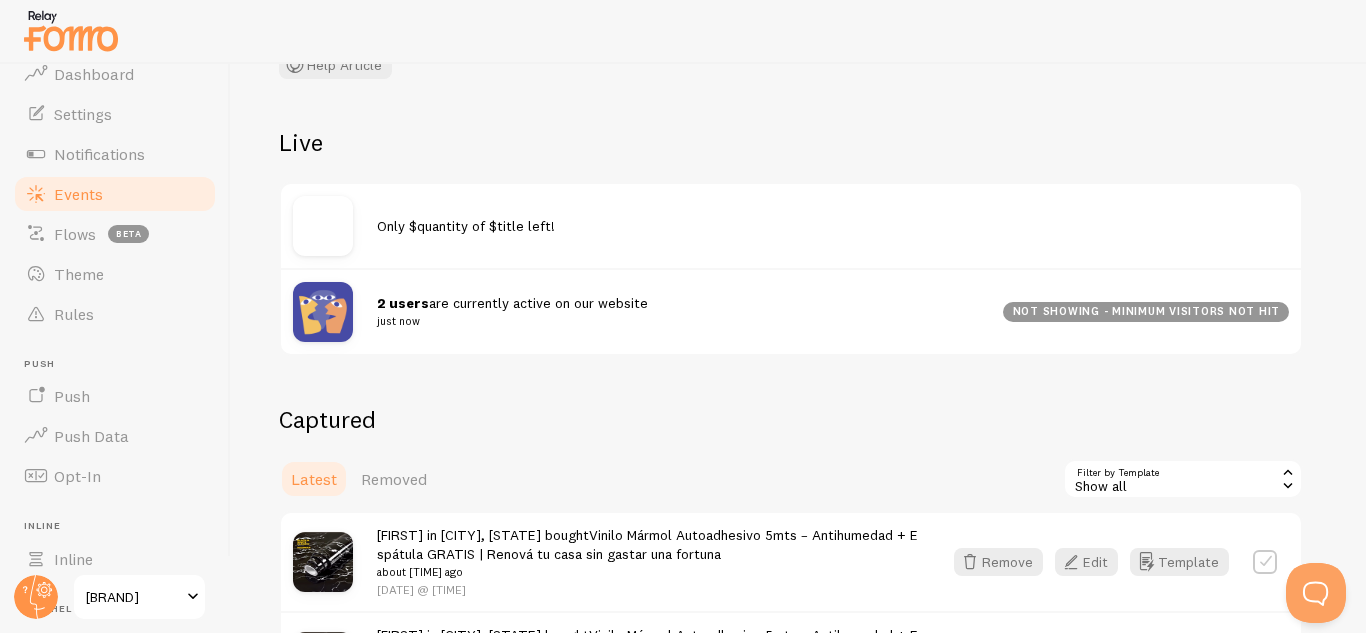 click on "not showing - minimum visitors not hit" at bounding box center [1146, 312] 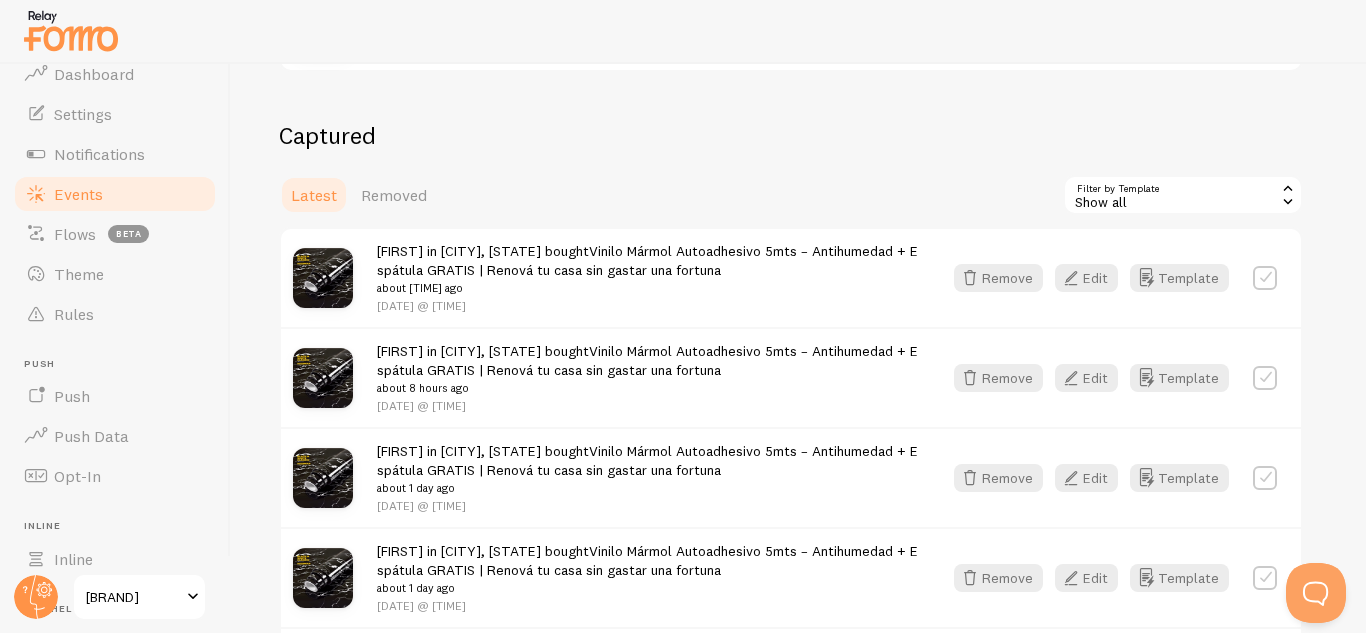 scroll, scrollTop: 745, scrollLeft: 0, axis: vertical 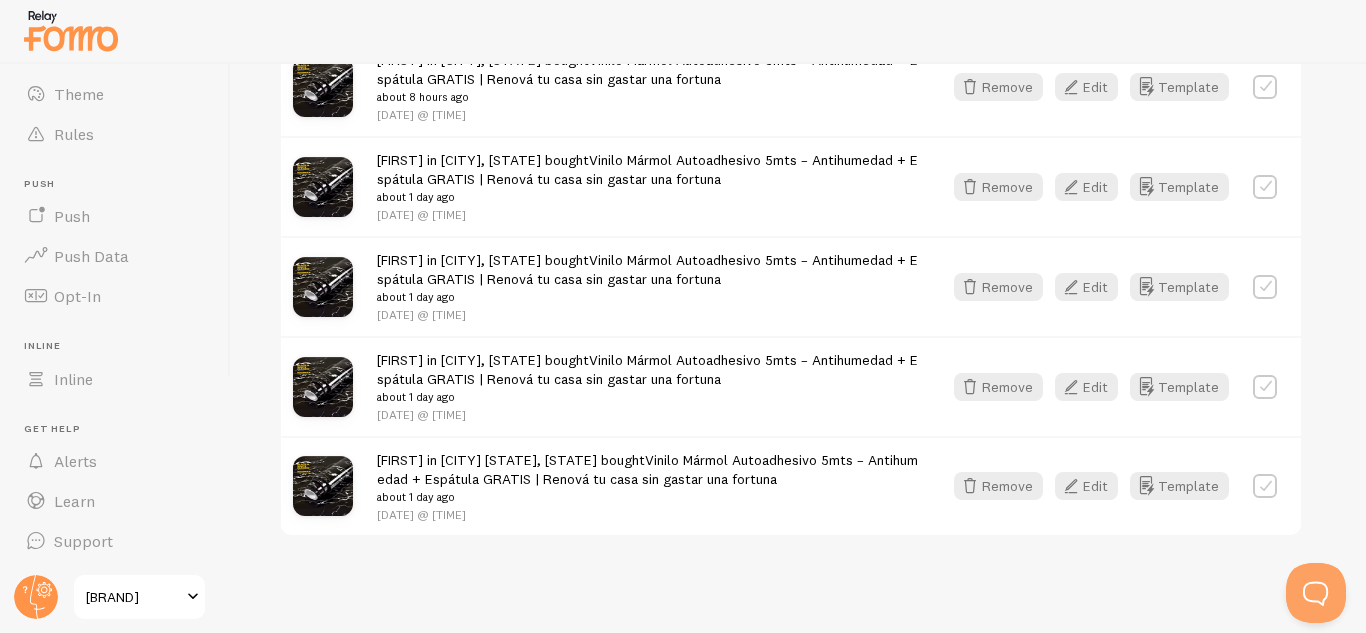 drag, startPoint x: 214, startPoint y: 529, endPoint x: 212, endPoint y: 222, distance: 307.0065 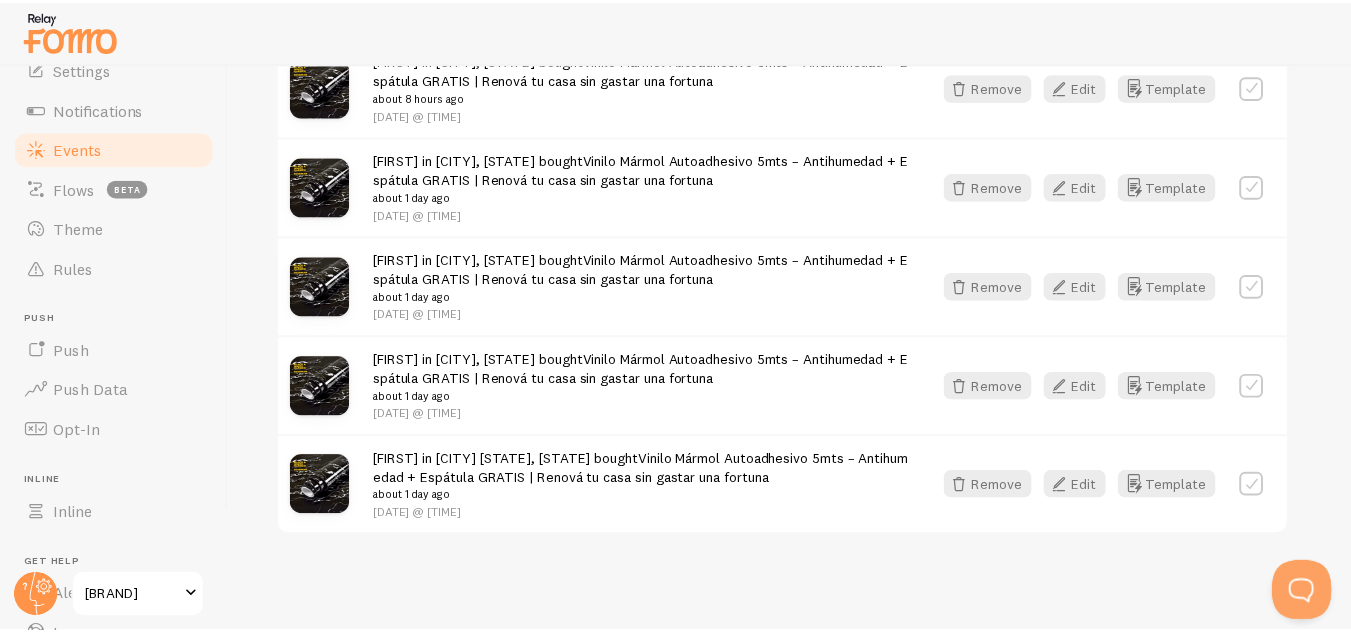 scroll, scrollTop: 0, scrollLeft: 0, axis: both 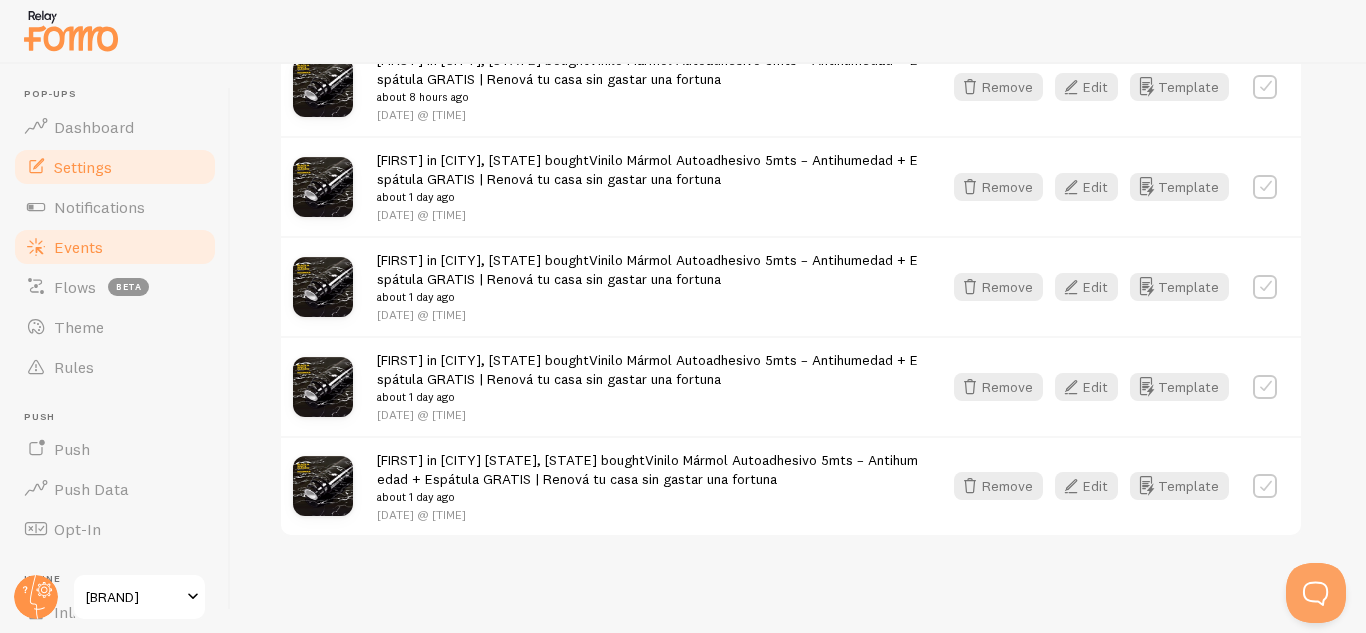 click on "Settings" at bounding box center (83, 167) 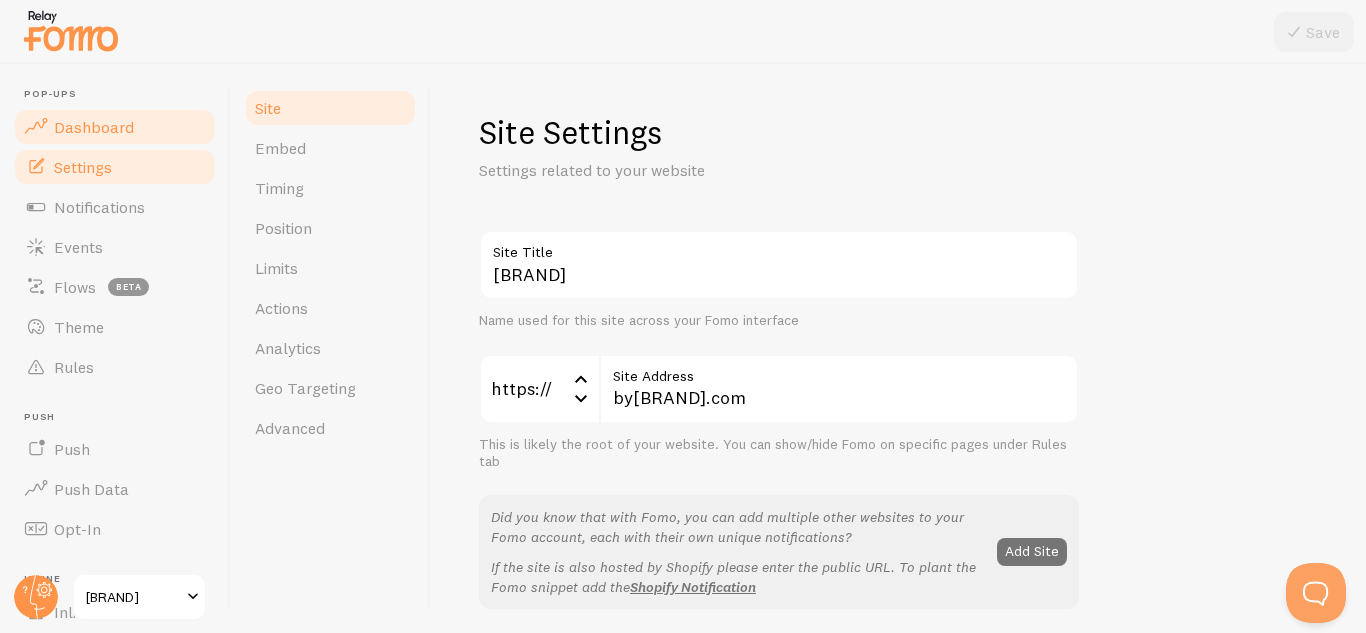 click on "Dashboard" at bounding box center [94, 127] 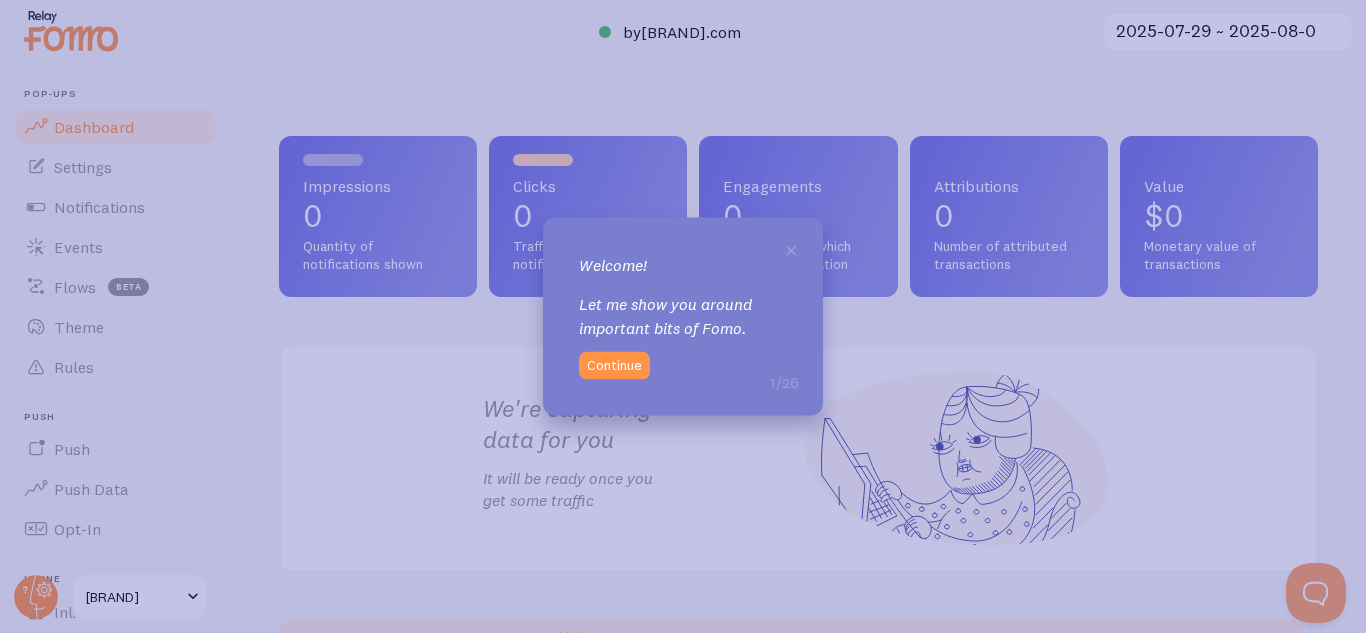 click on "Continue" at bounding box center [614, 366] 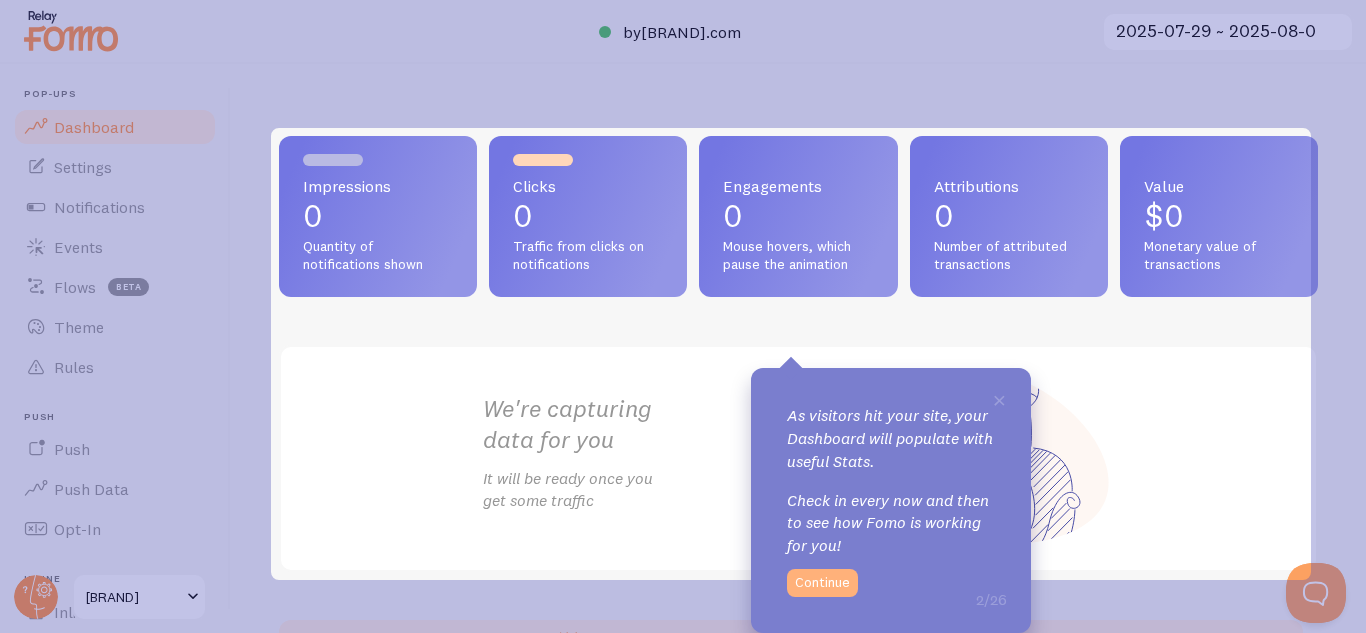 click on "Continue" at bounding box center (822, 583) 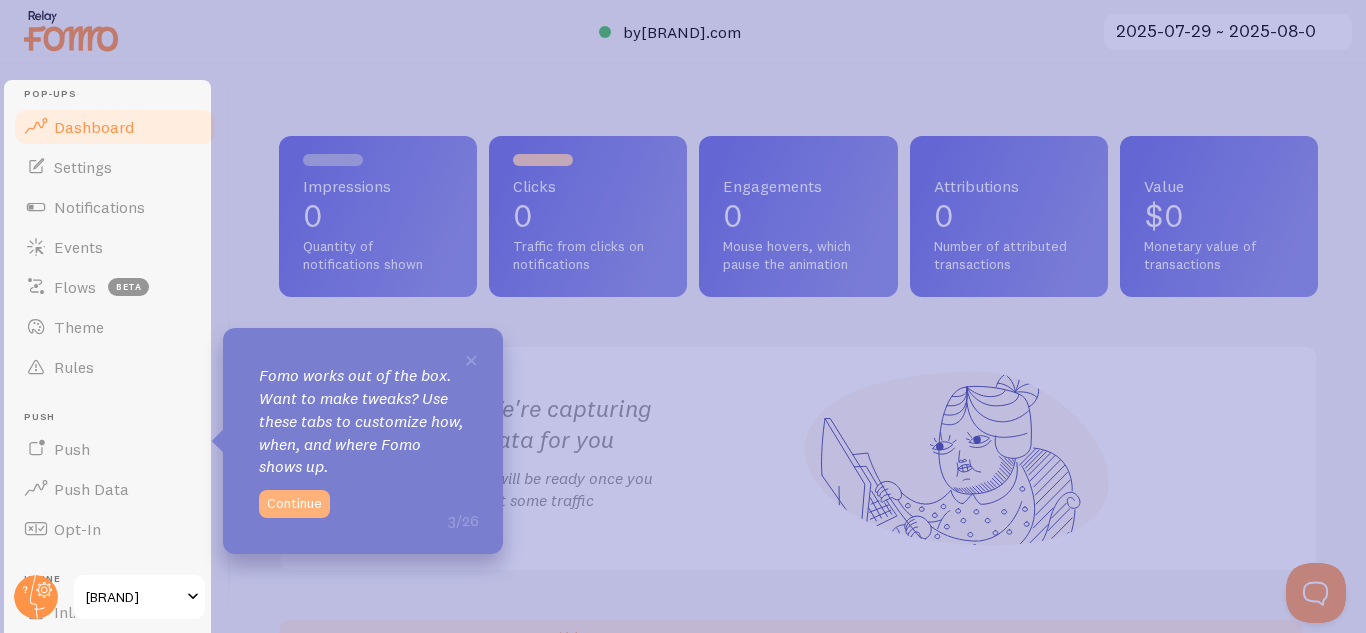 click on "Continue" at bounding box center [294, 504] 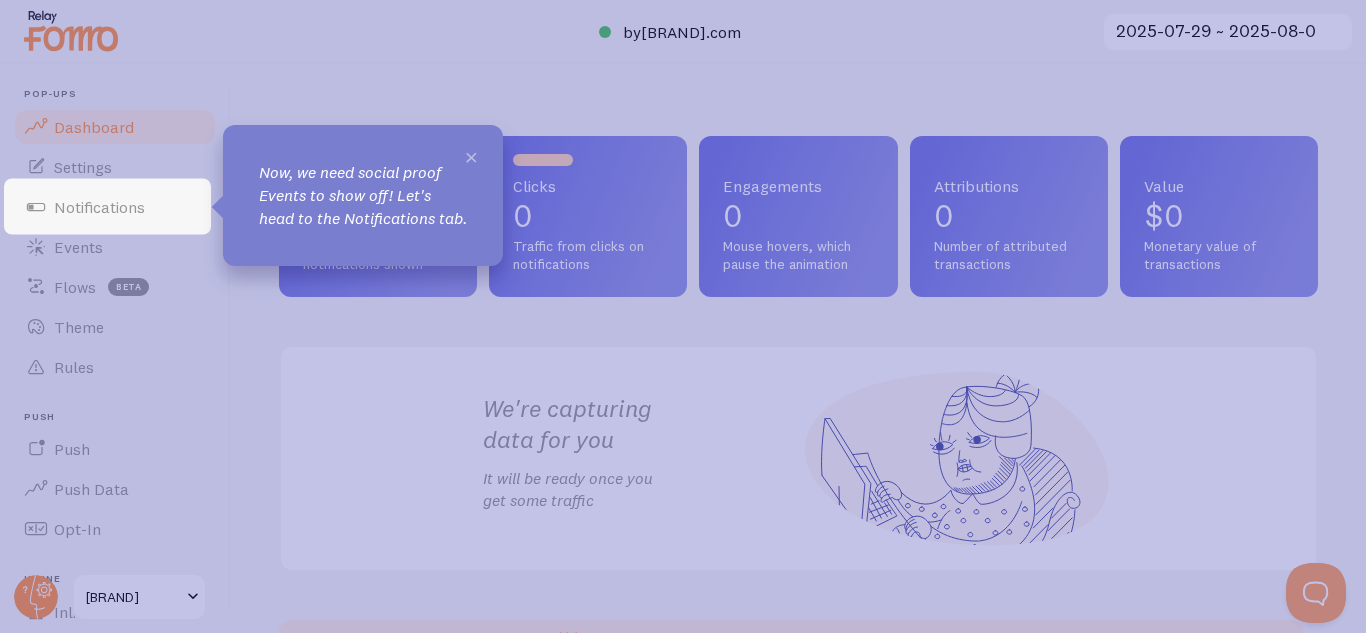 click on "×" at bounding box center [471, 156] 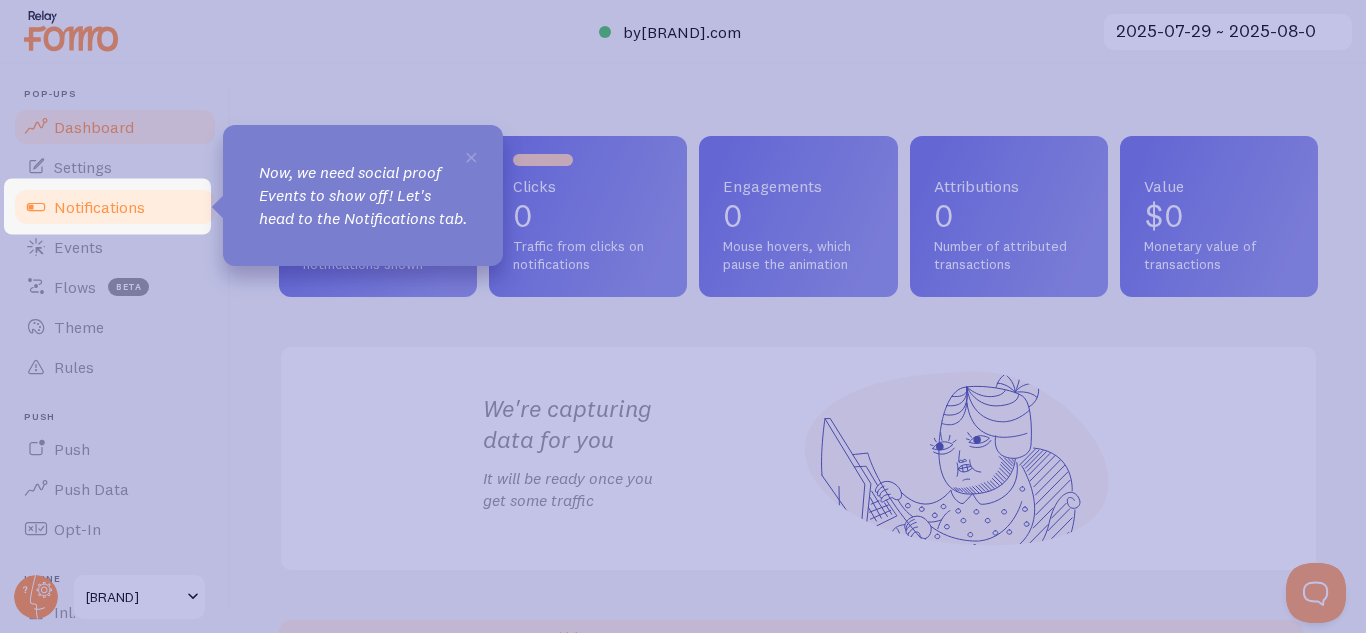 click on "Notifications" at bounding box center [99, 207] 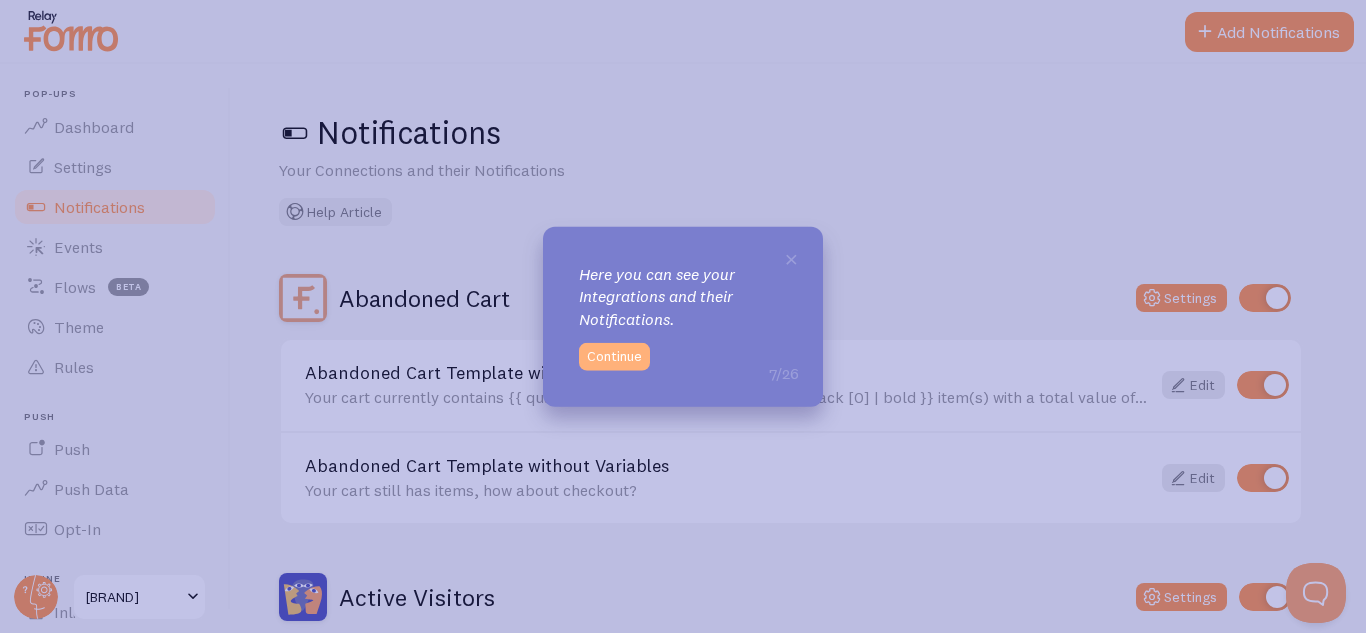 click on "Continue" at bounding box center (614, 357) 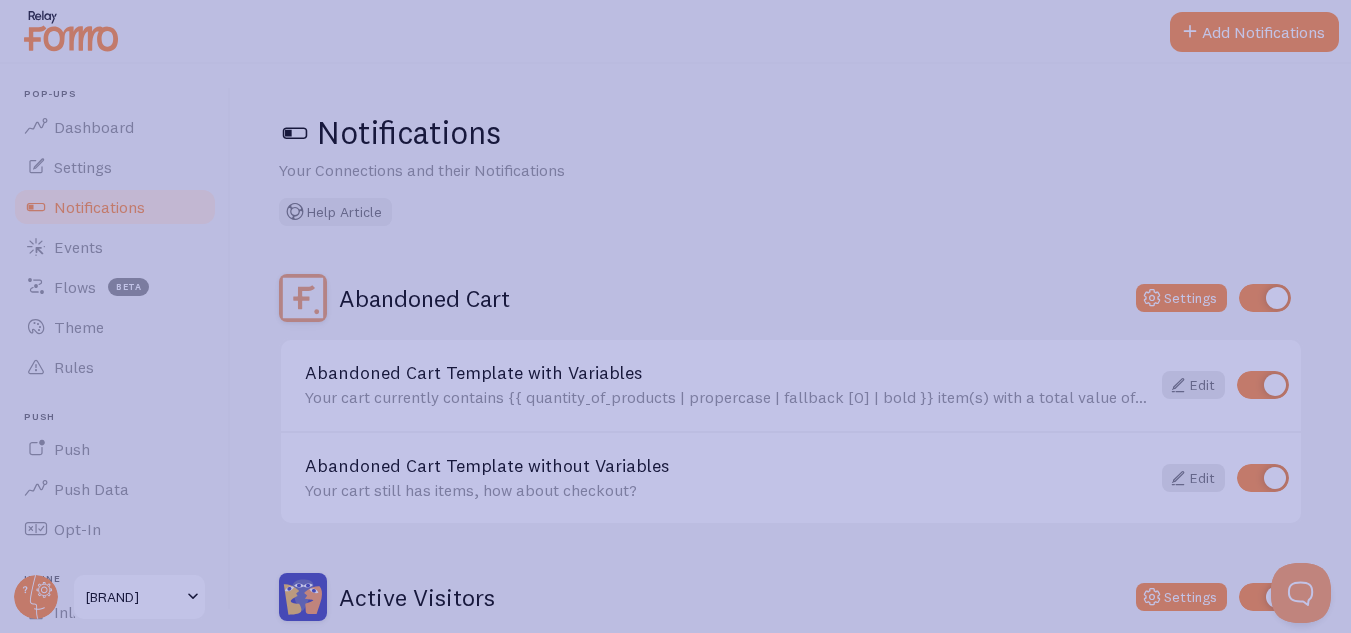 click 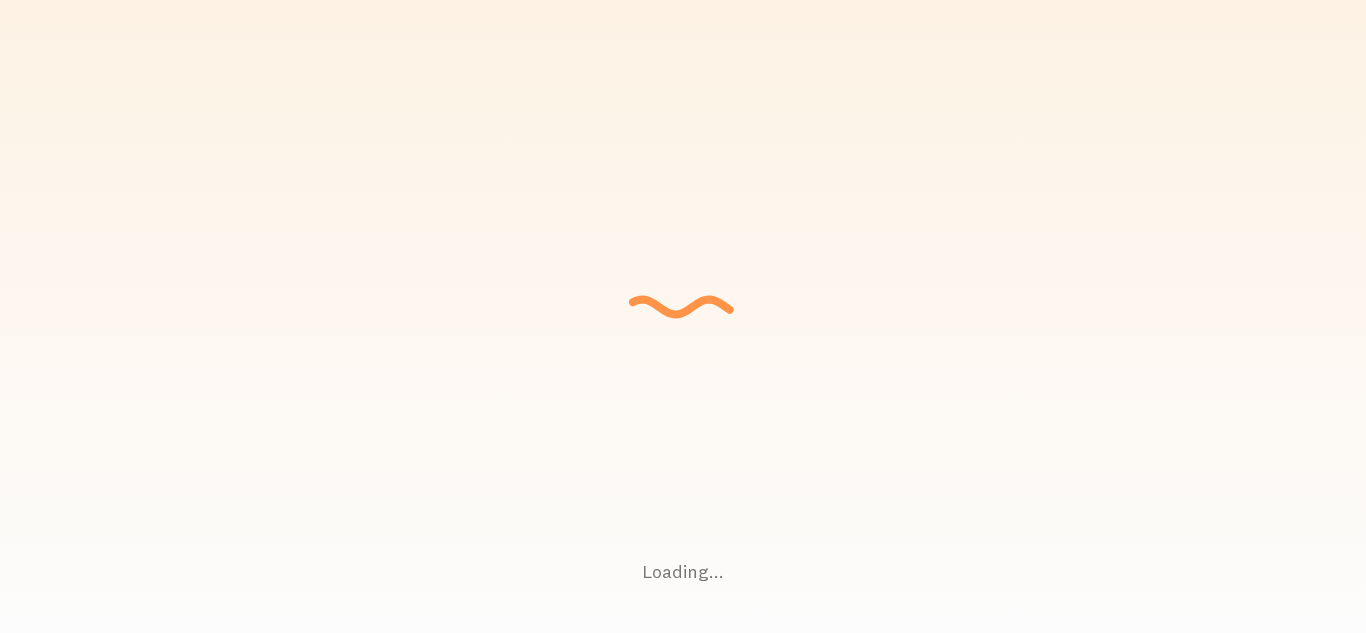 scroll, scrollTop: 0, scrollLeft: 0, axis: both 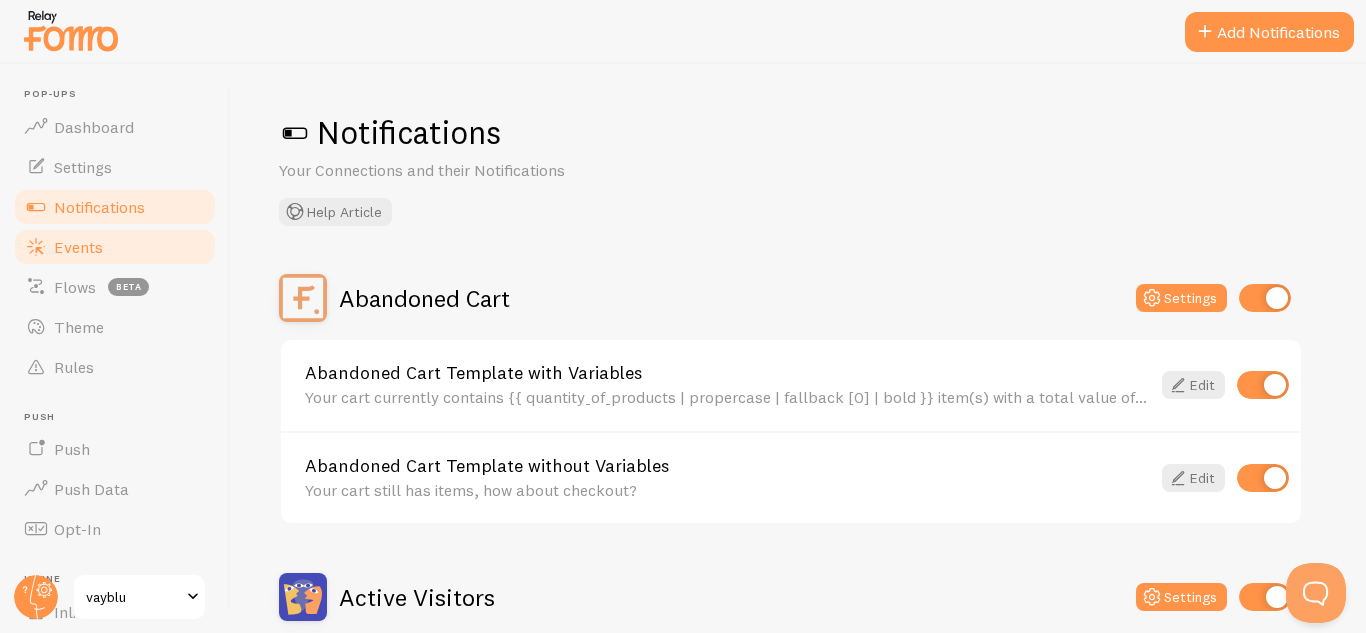 click on "Events" at bounding box center (78, 247) 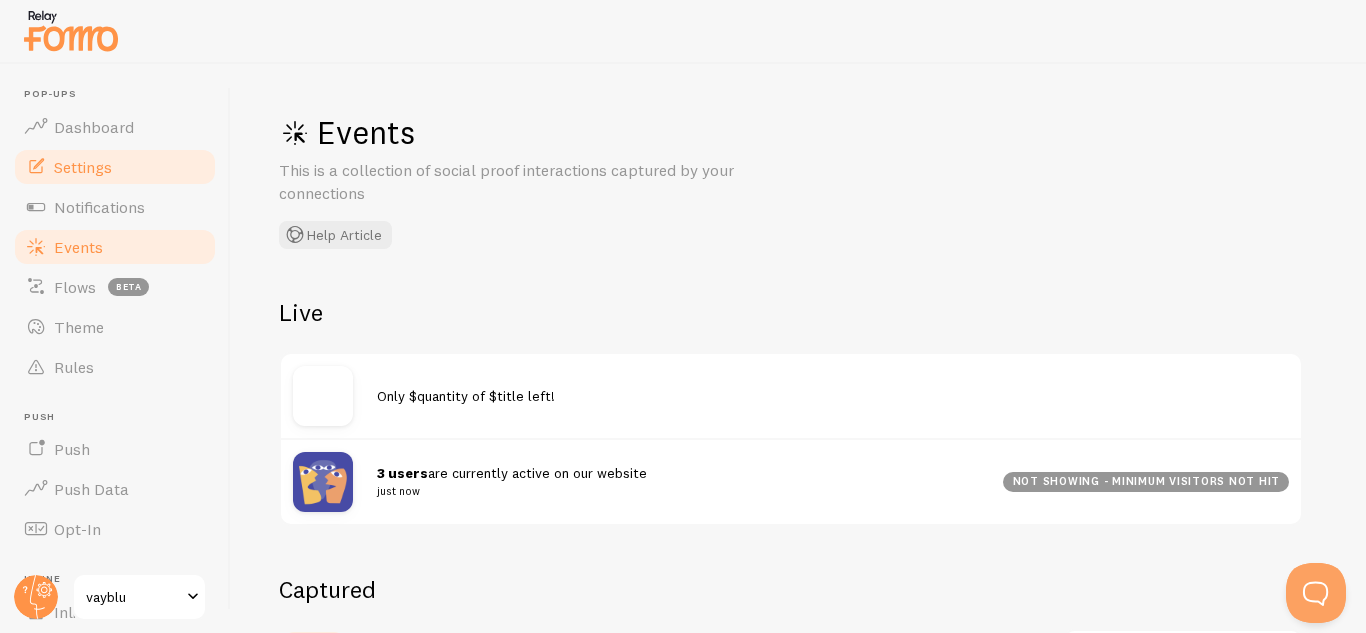 click on "Settings" at bounding box center (83, 167) 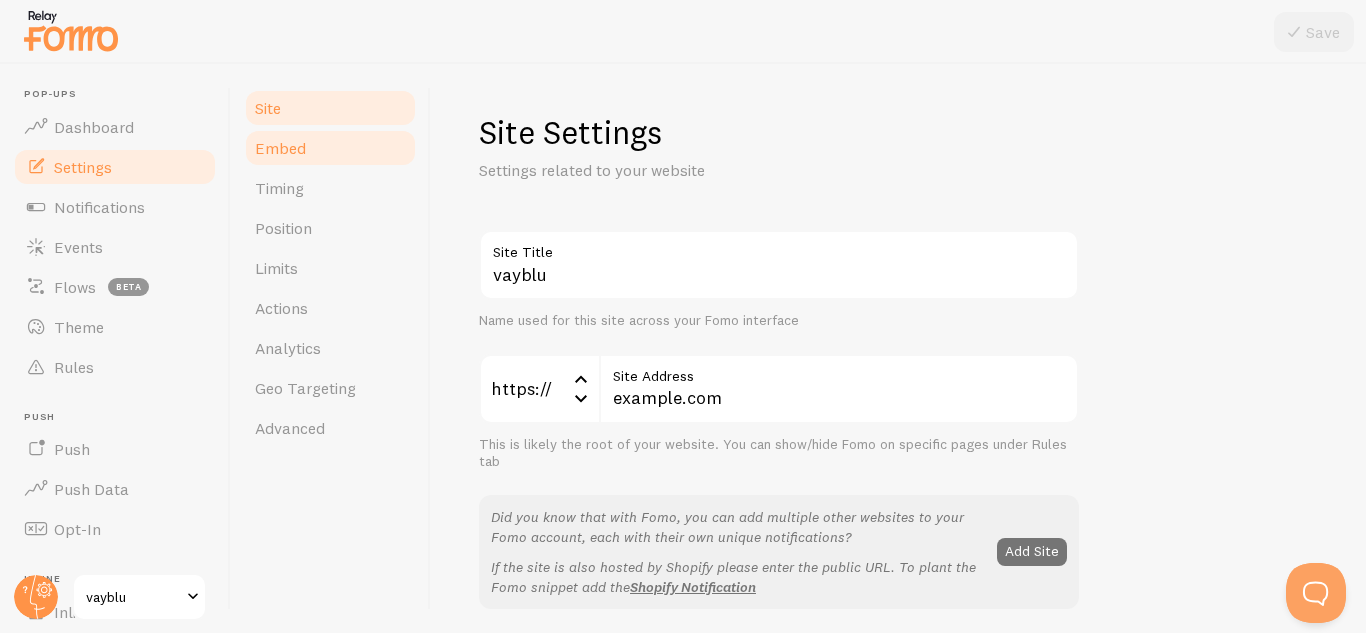 click on "Embed" at bounding box center (330, 148) 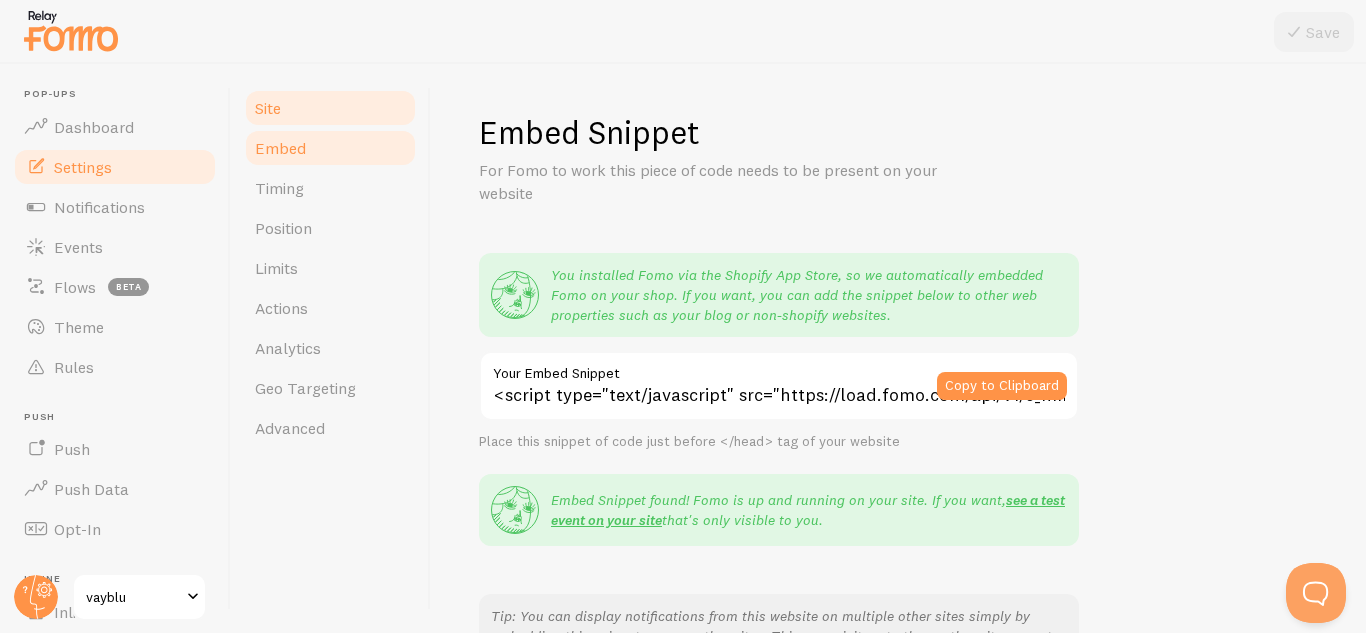 click on "Site" at bounding box center (330, 108) 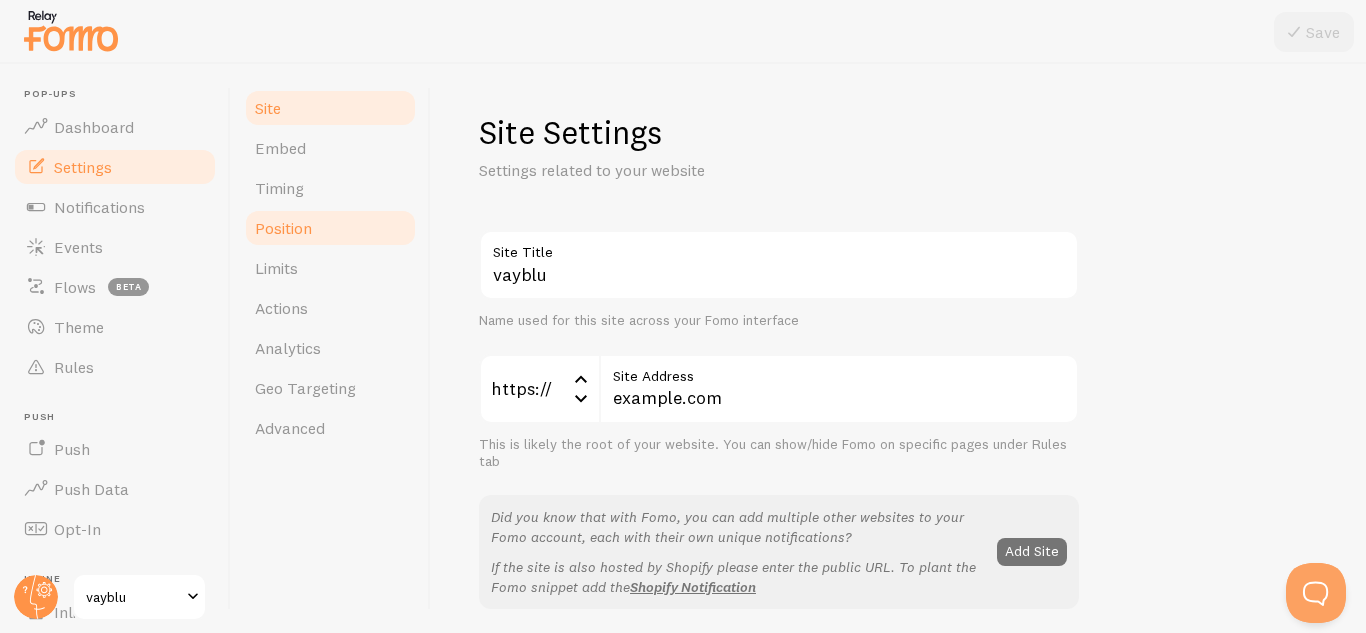 click on "Position" at bounding box center (330, 228) 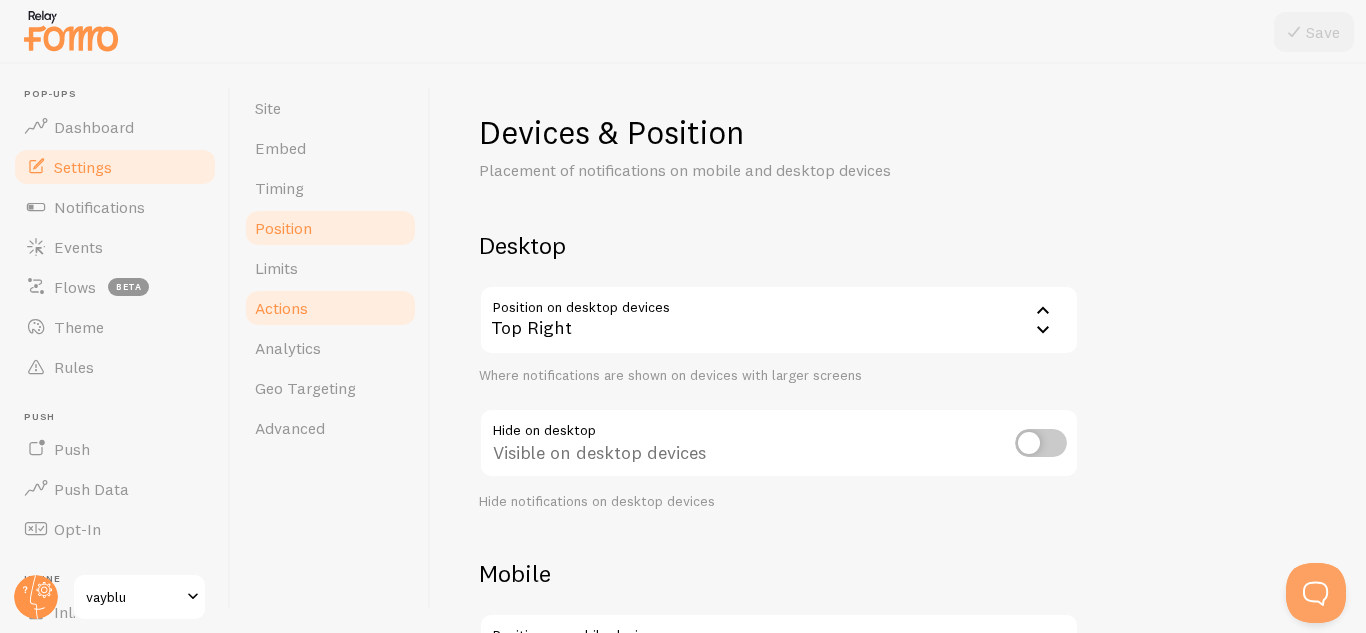 click on "Actions" at bounding box center [330, 308] 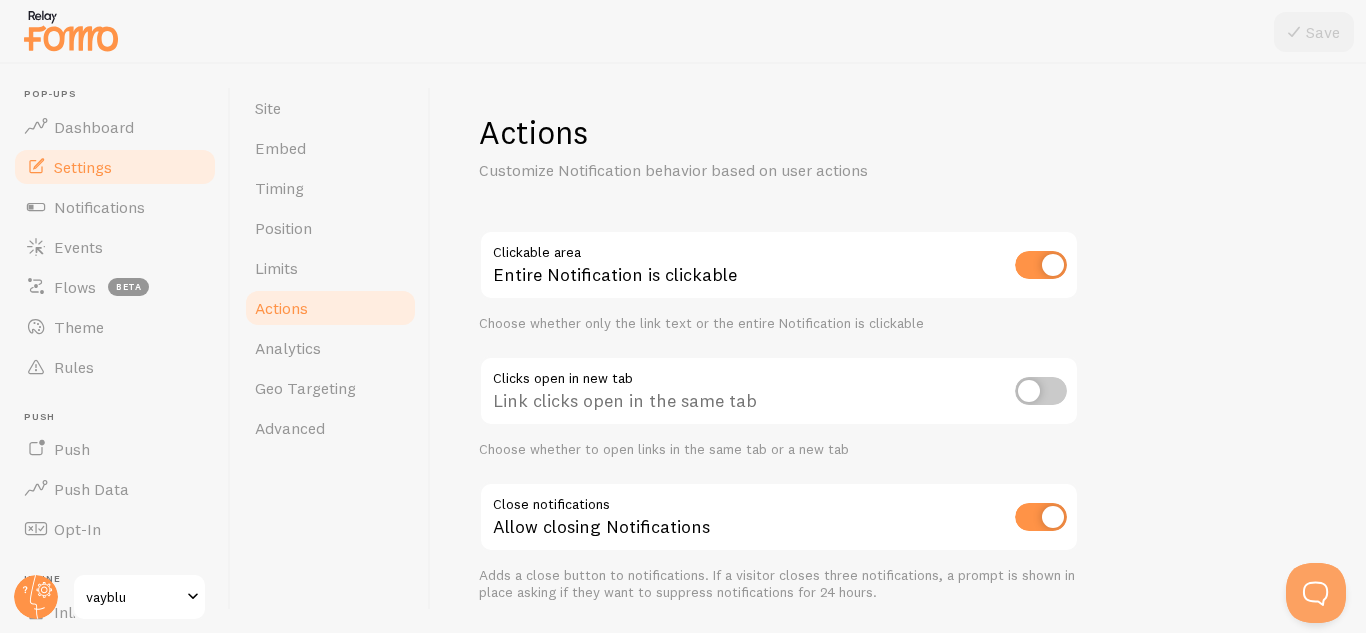 scroll, scrollTop: 65, scrollLeft: 0, axis: vertical 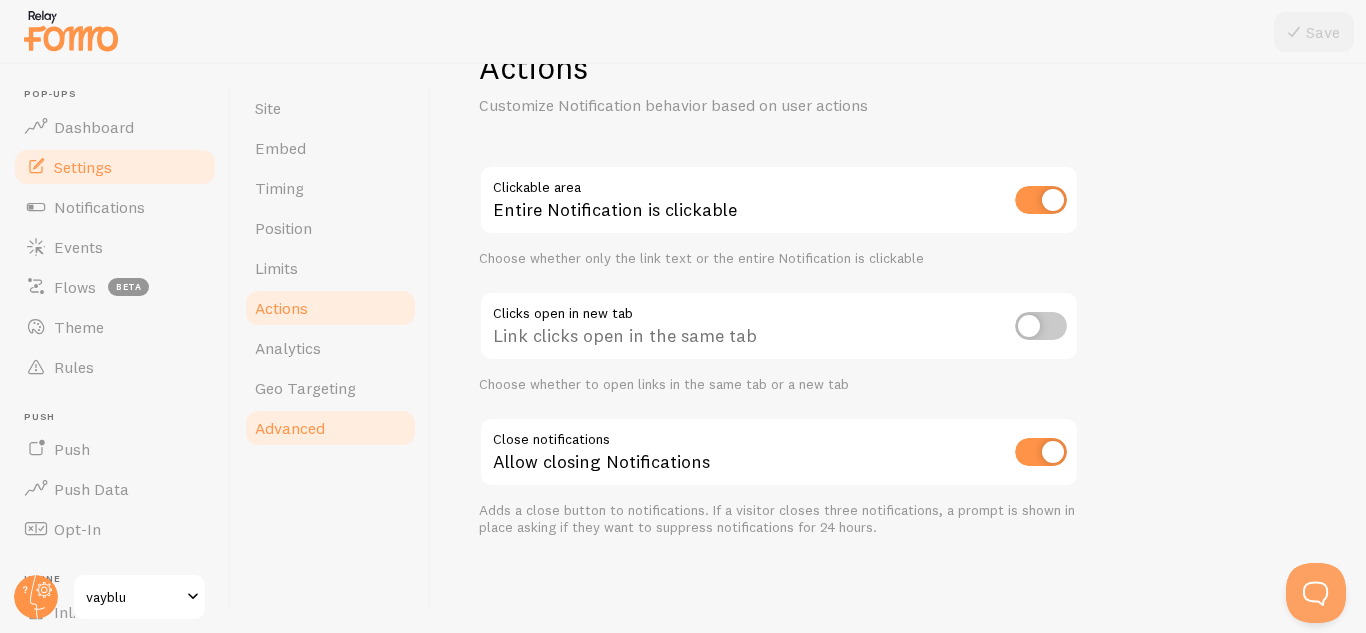click on "Advanced" at bounding box center (290, 428) 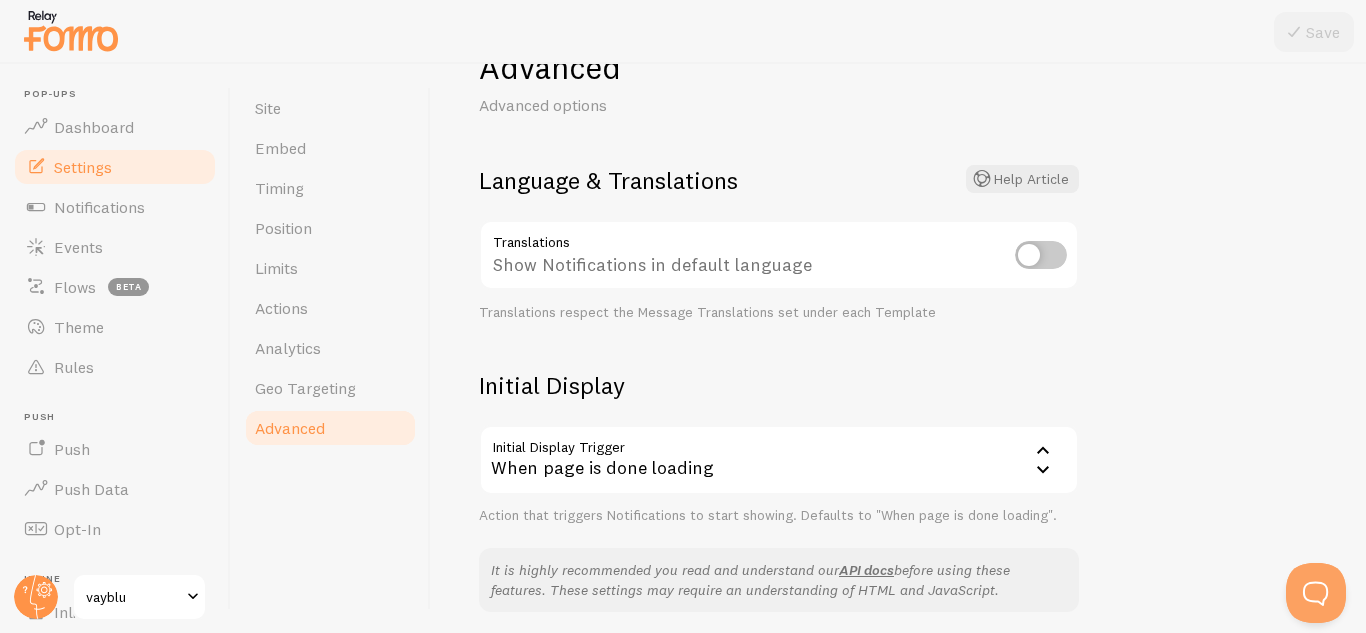 scroll, scrollTop: 0, scrollLeft: 0, axis: both 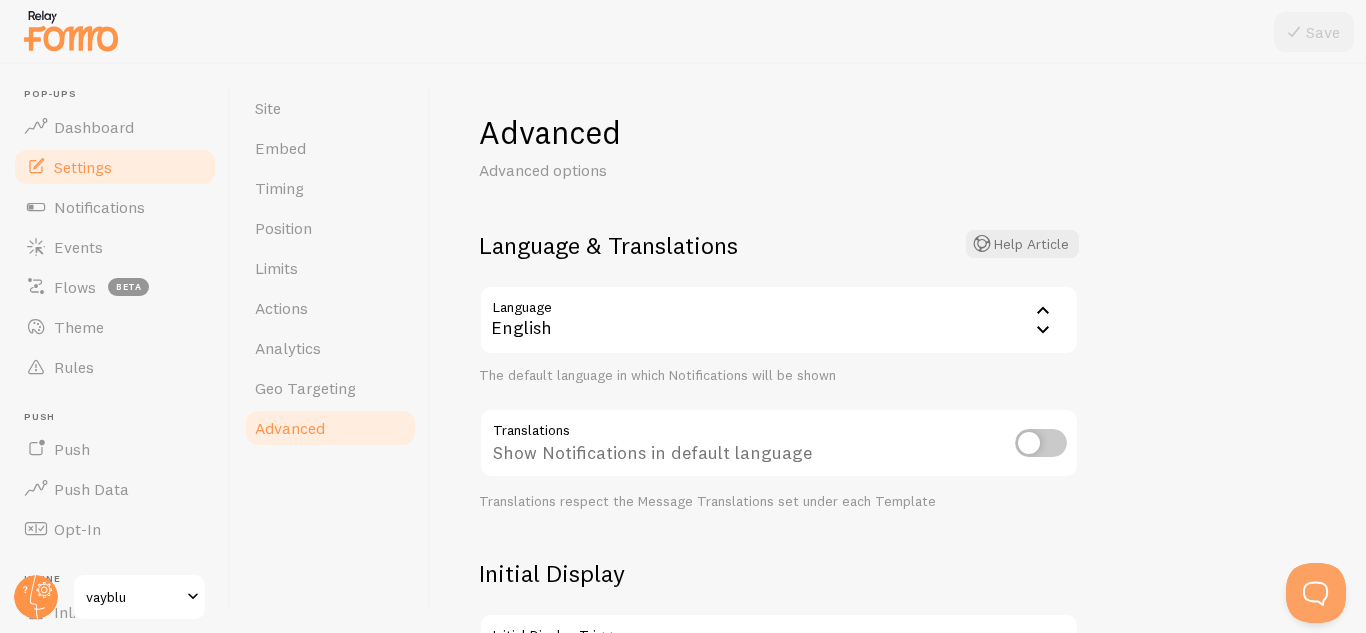 click on "English" at bounding box center [779, 320] 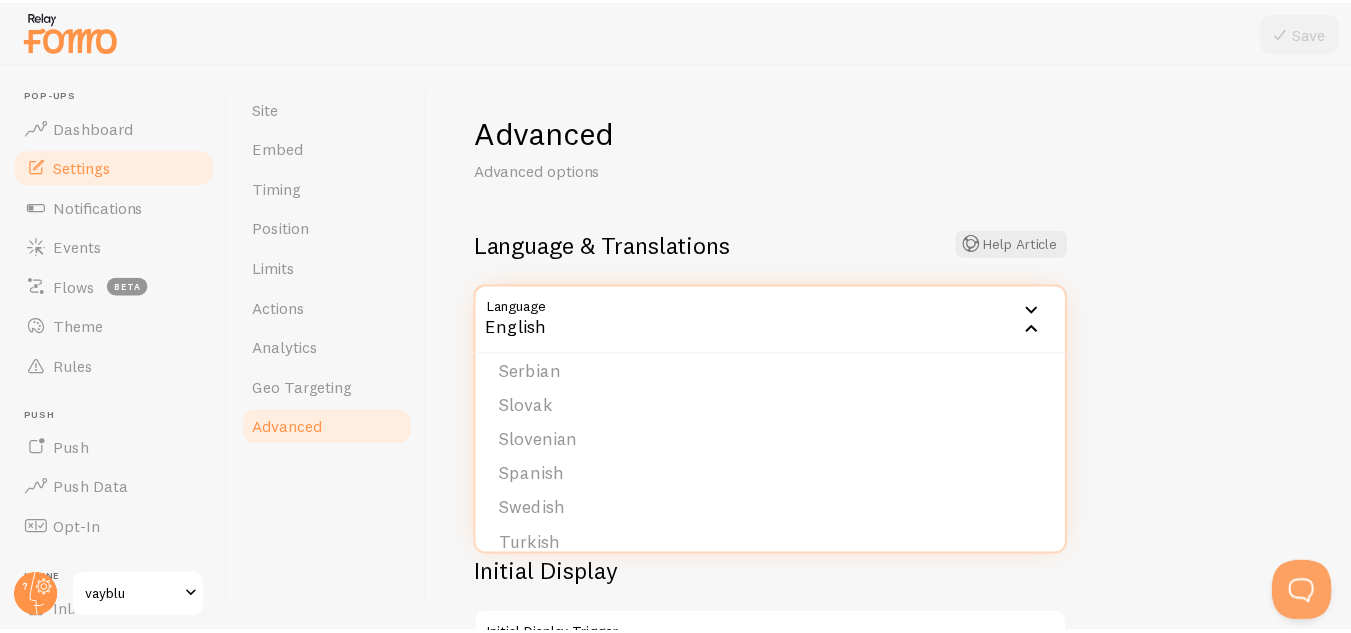 scroll, scrollTop: 824, scrollLeft: 0, axis: vertical 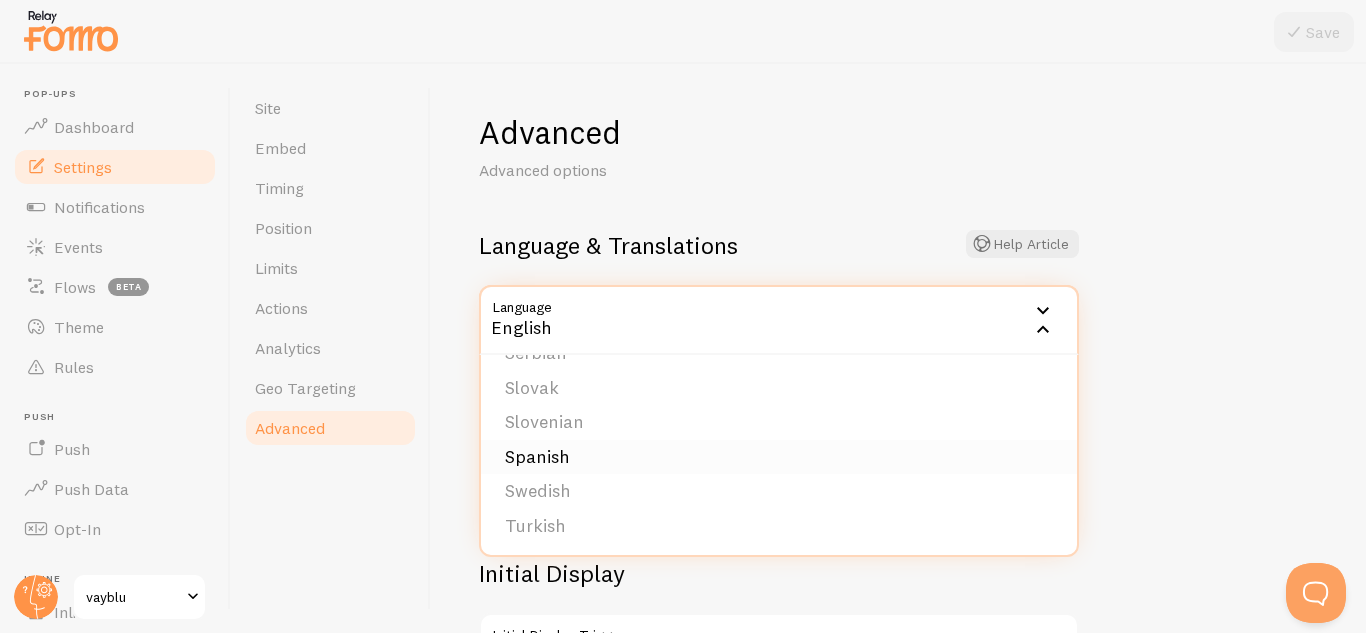 click on "Spanish" at bounding box center (779, 457) 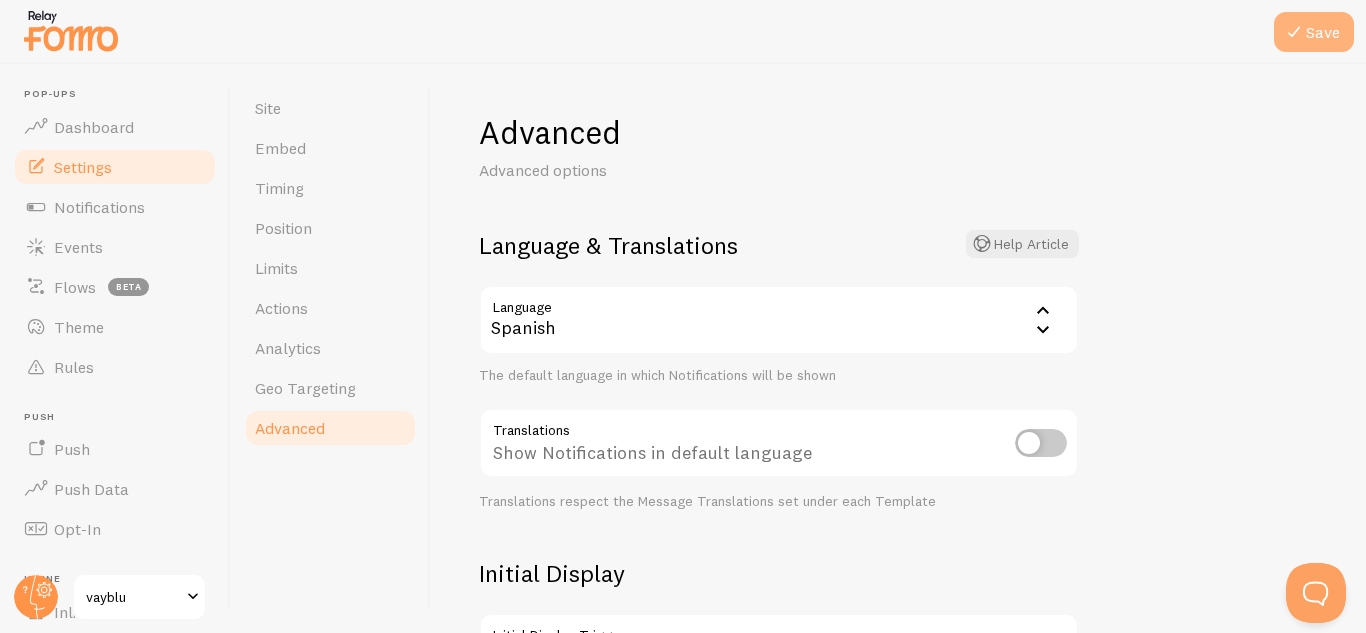 click on "Save" at bounding box center (1314, 32) 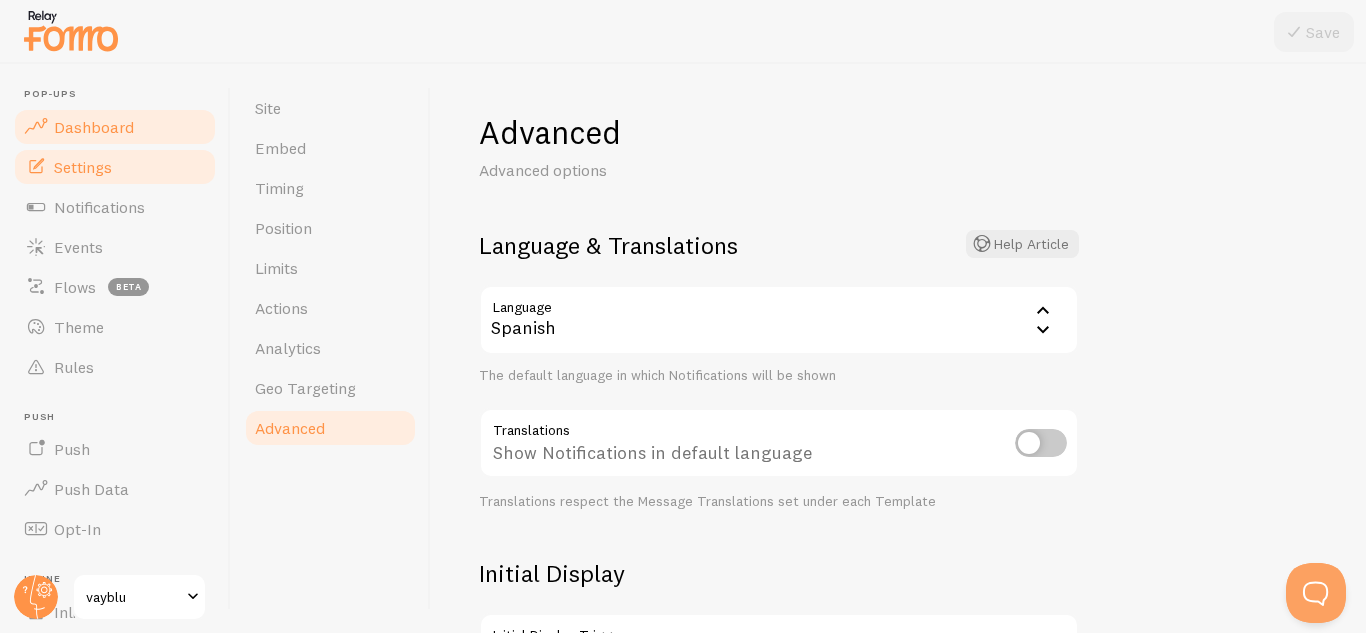 click on "Dashboard" at bounding box center (94, 127) 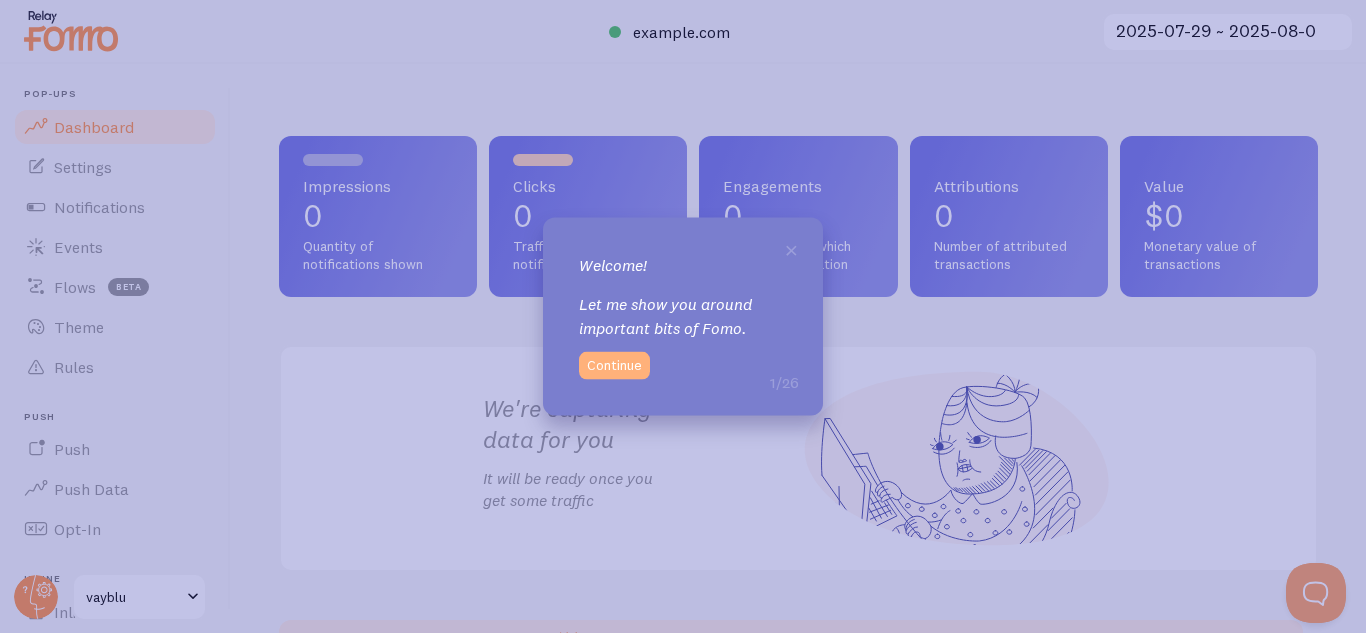 click on "Continue" at bounding box center (614, 366) 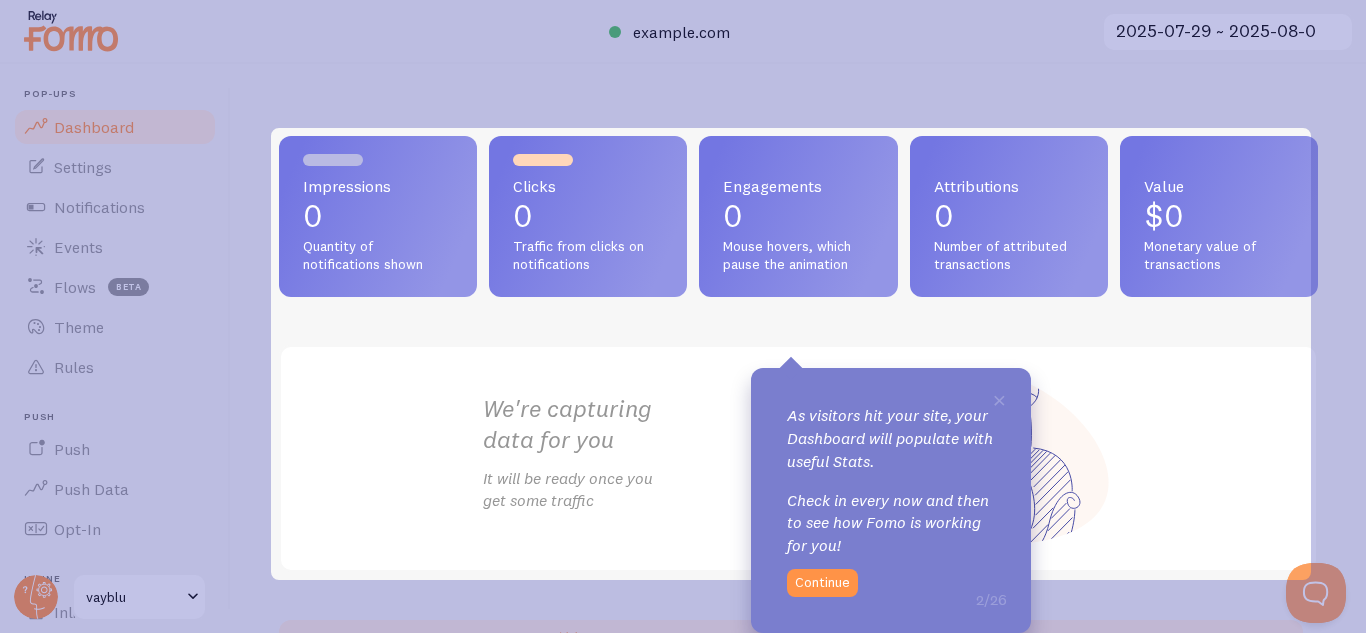 click on "Continue" at bounding box center (822, 583) 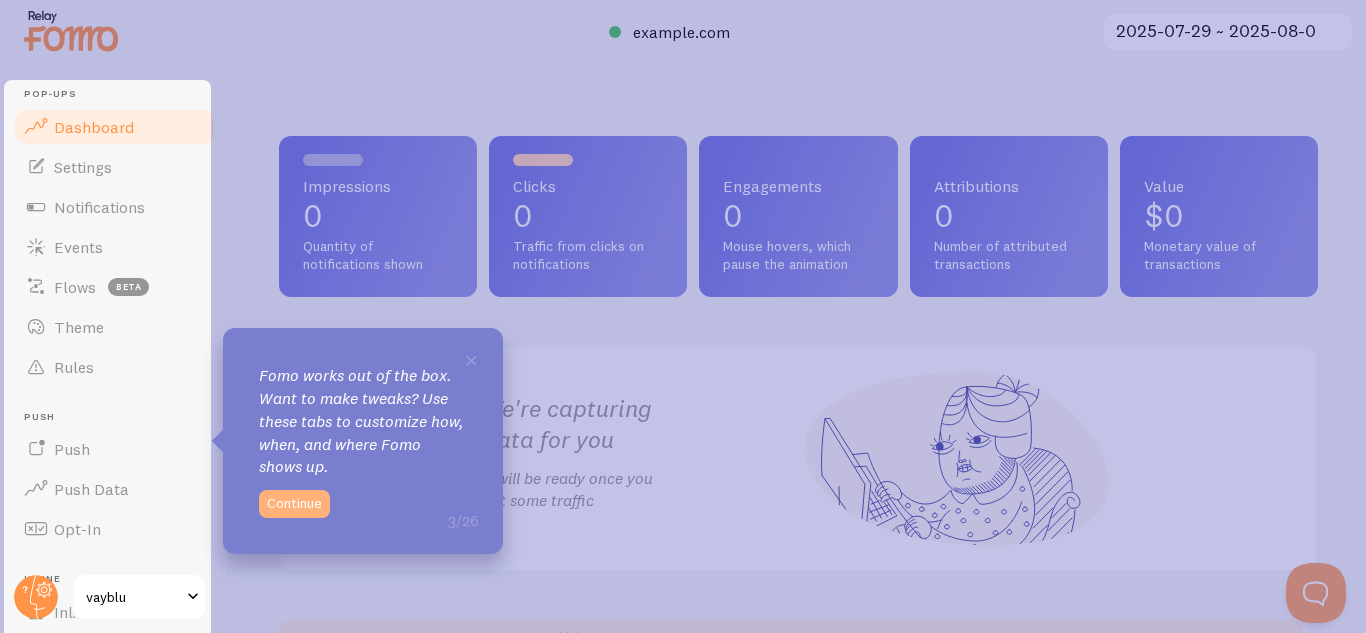 click on "Continue" at bounding box center (294, 504) 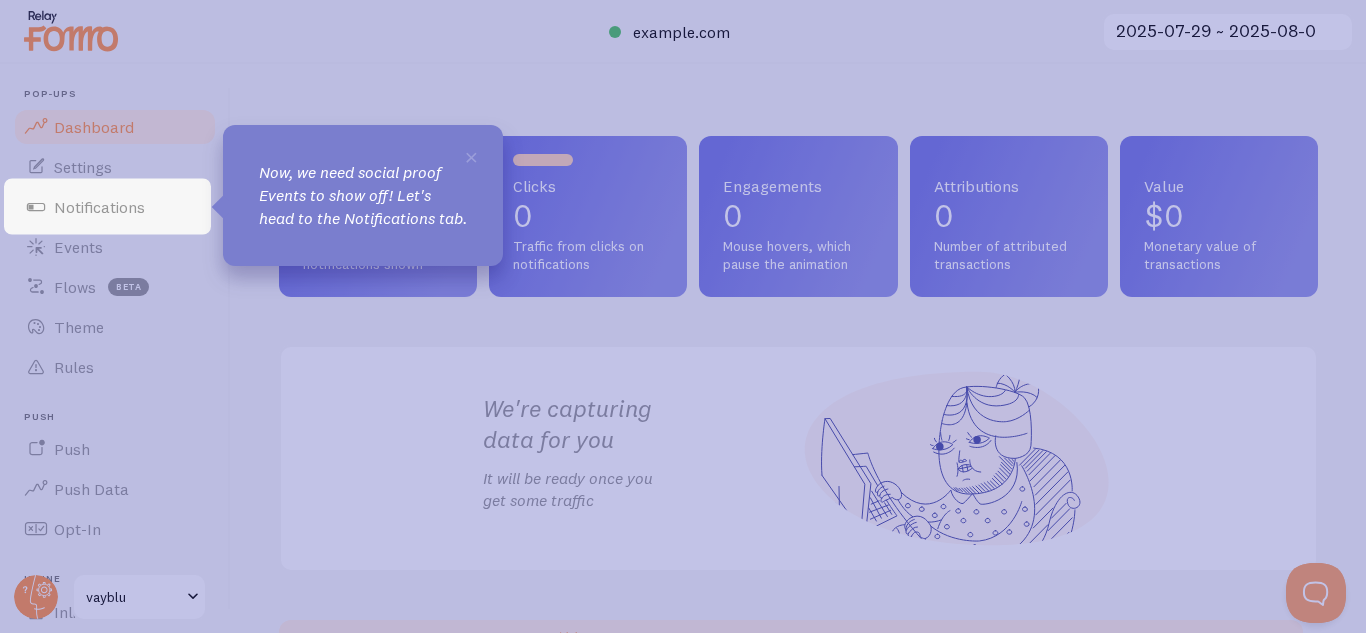 drag, startPoint x: 472, startPoint y: 152, endPoint x: 859, endPoint y: 134, distance: 387.41837 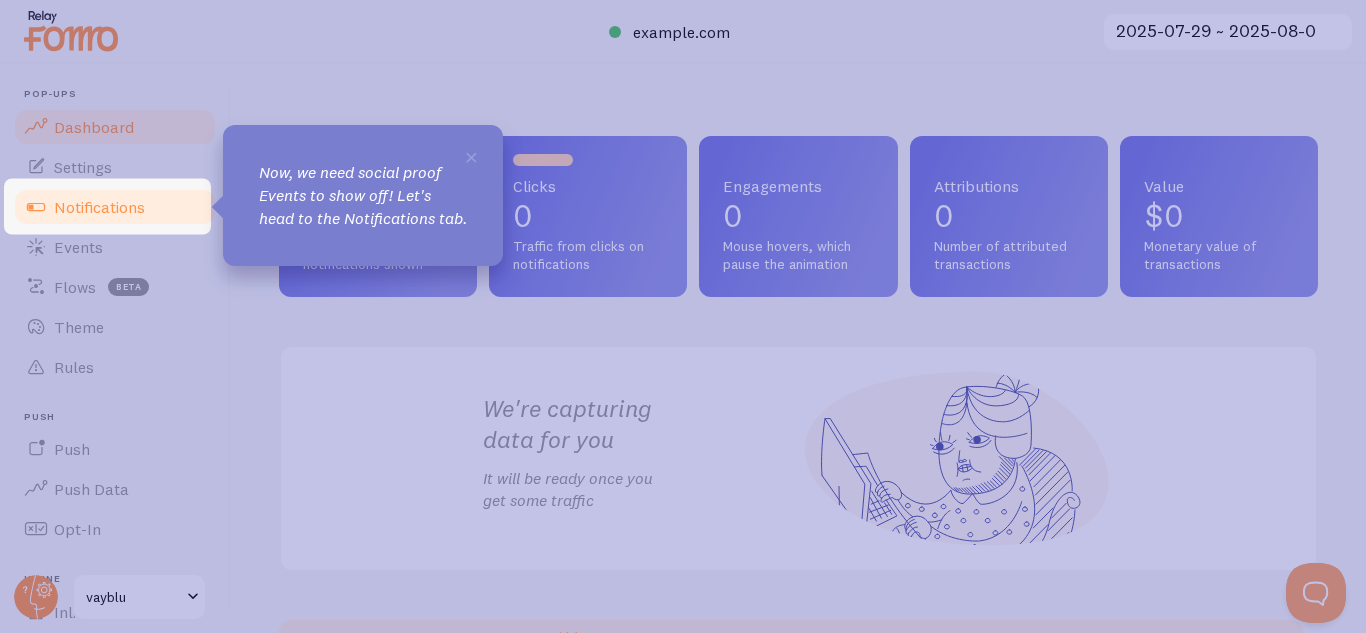click on "Notifications" at bounding box center [99, 207] 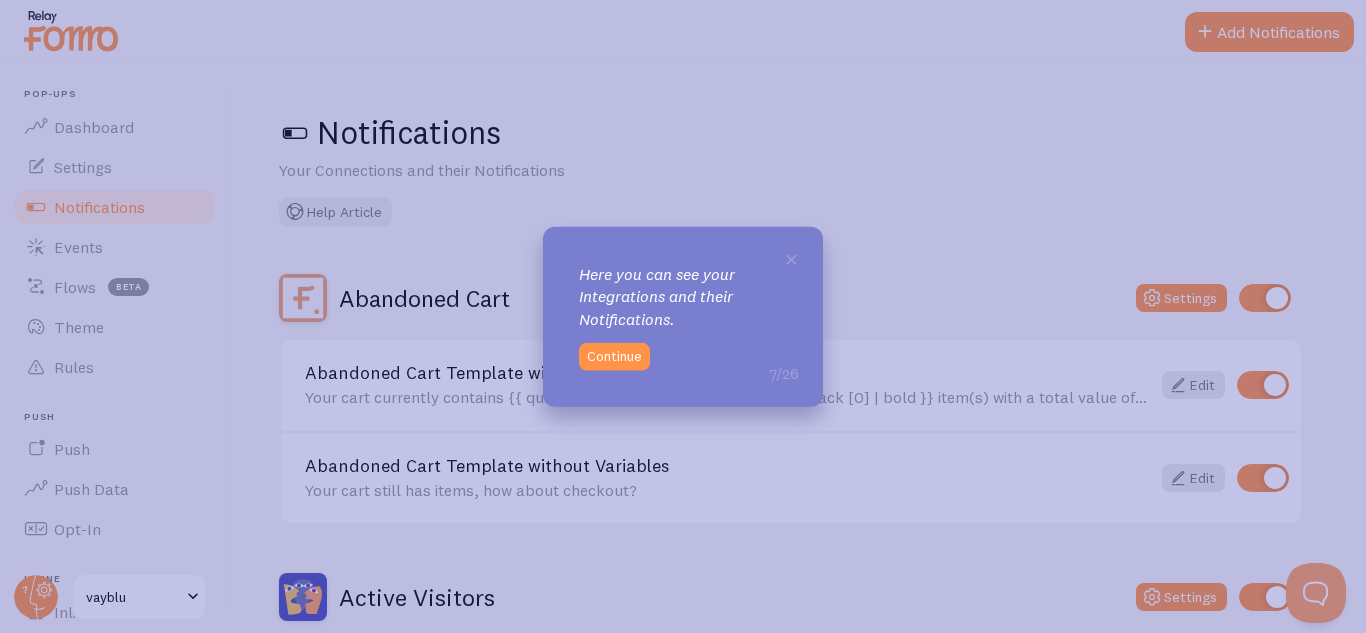 click on "Continue" at bounding box center (614, 357) 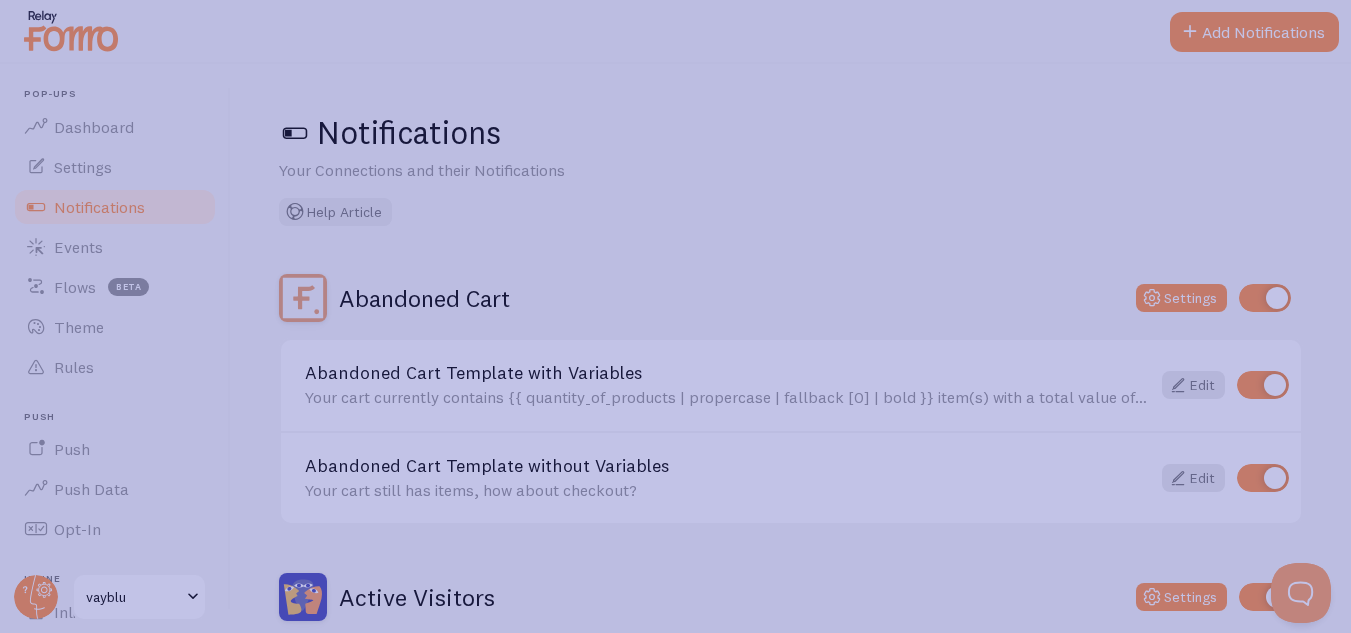 drag, startPoint x: 1341, startPoint y: 229, endPoint x: 1342, endPoint y: 309, distance: 80.00625 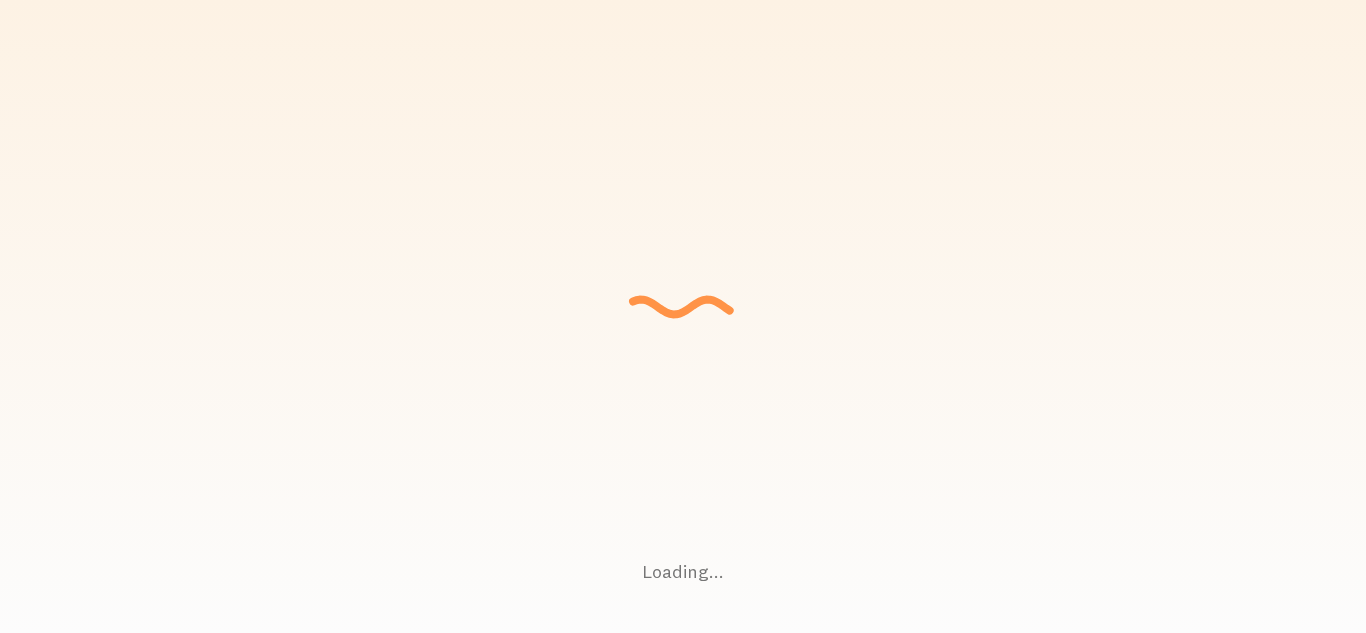scroll, scrollTop: 0, scrollLeft: 0, axis: both 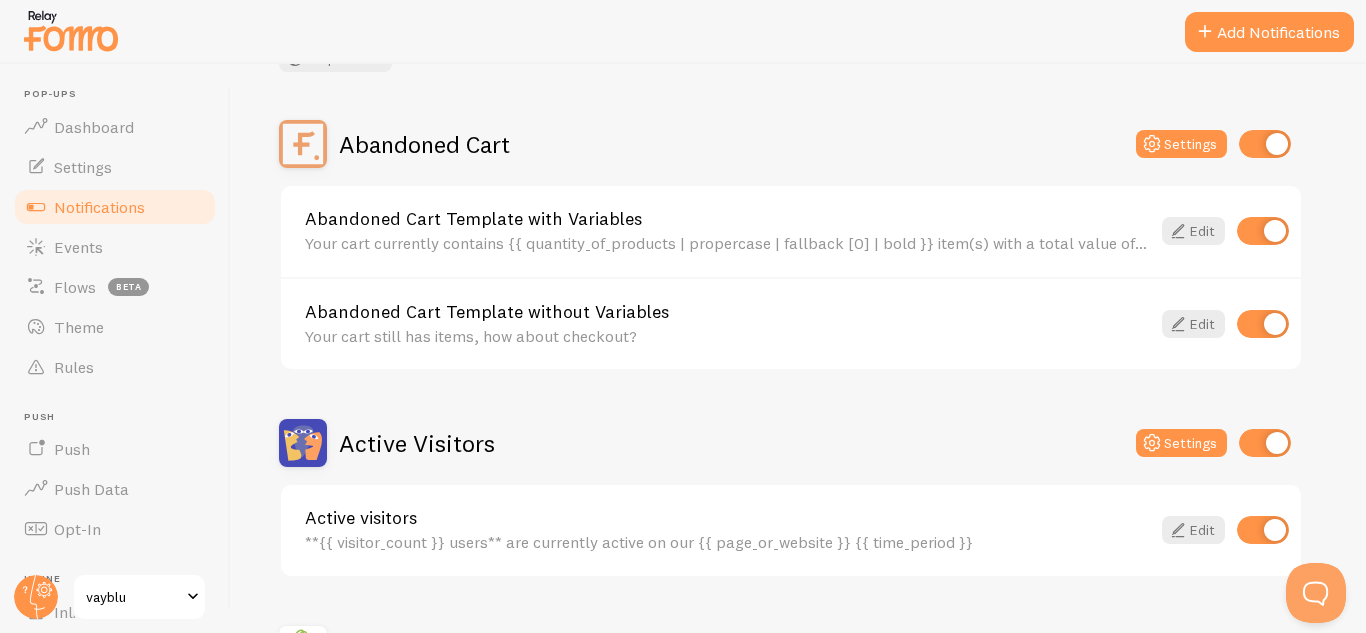 click at bounding box center (1265, 144) 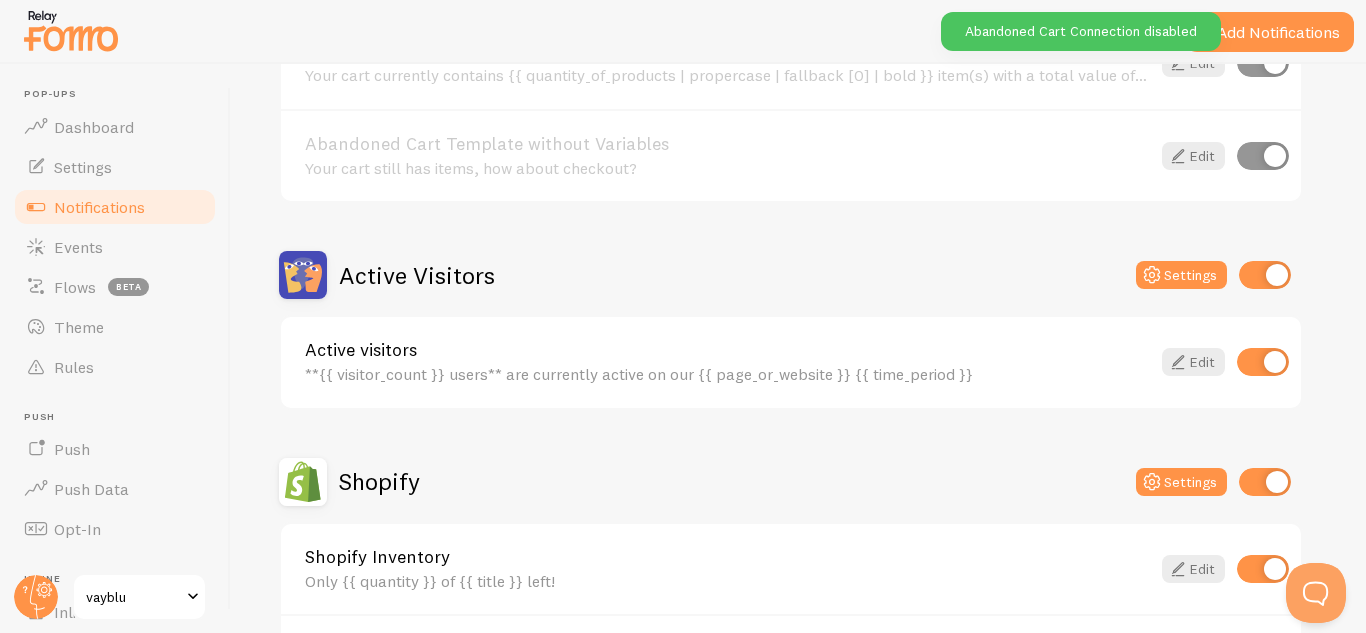 scroll, scrollTop: 351, scrollLeft: 0, axis: vertical 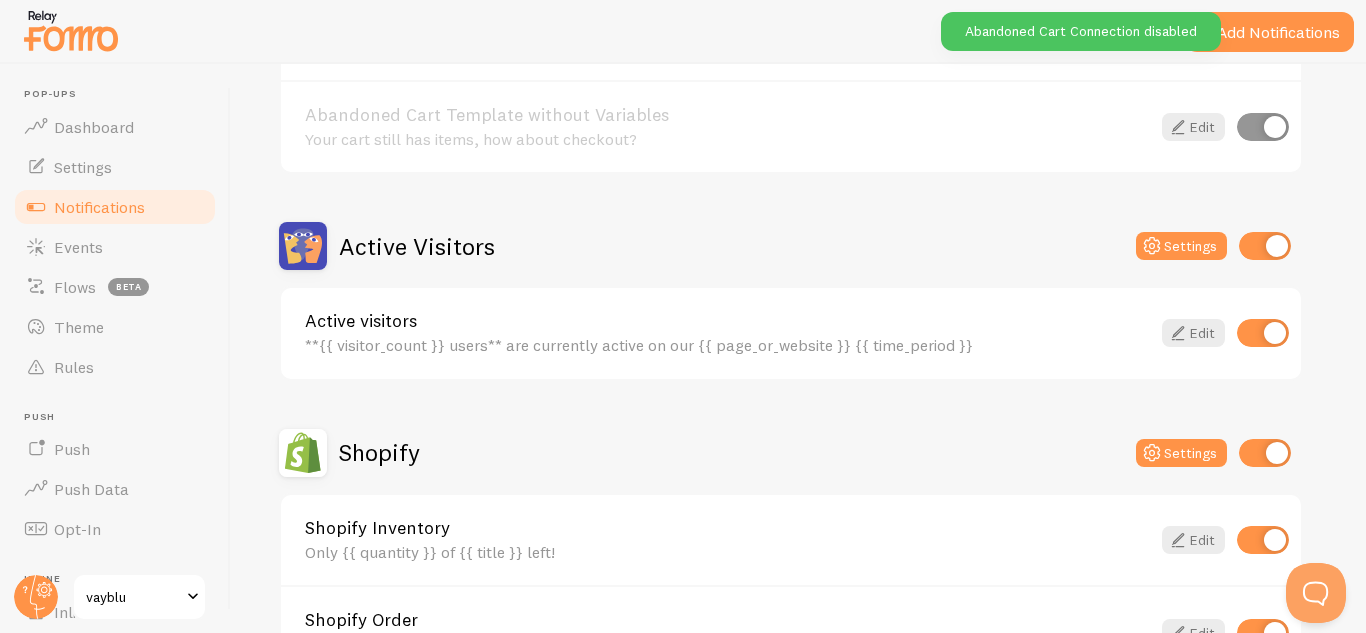 click at bounding box center [1265, 246] 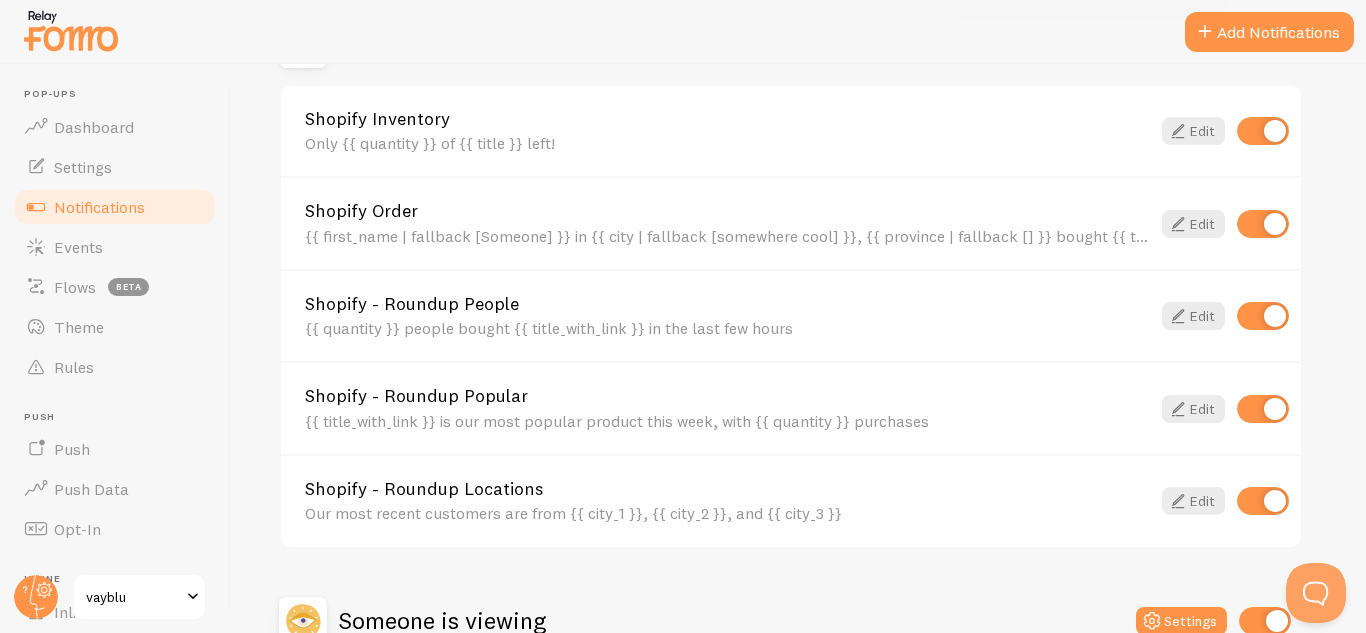 scroll, scrollTop: 978, scrollLeft: 0, axis: vertical 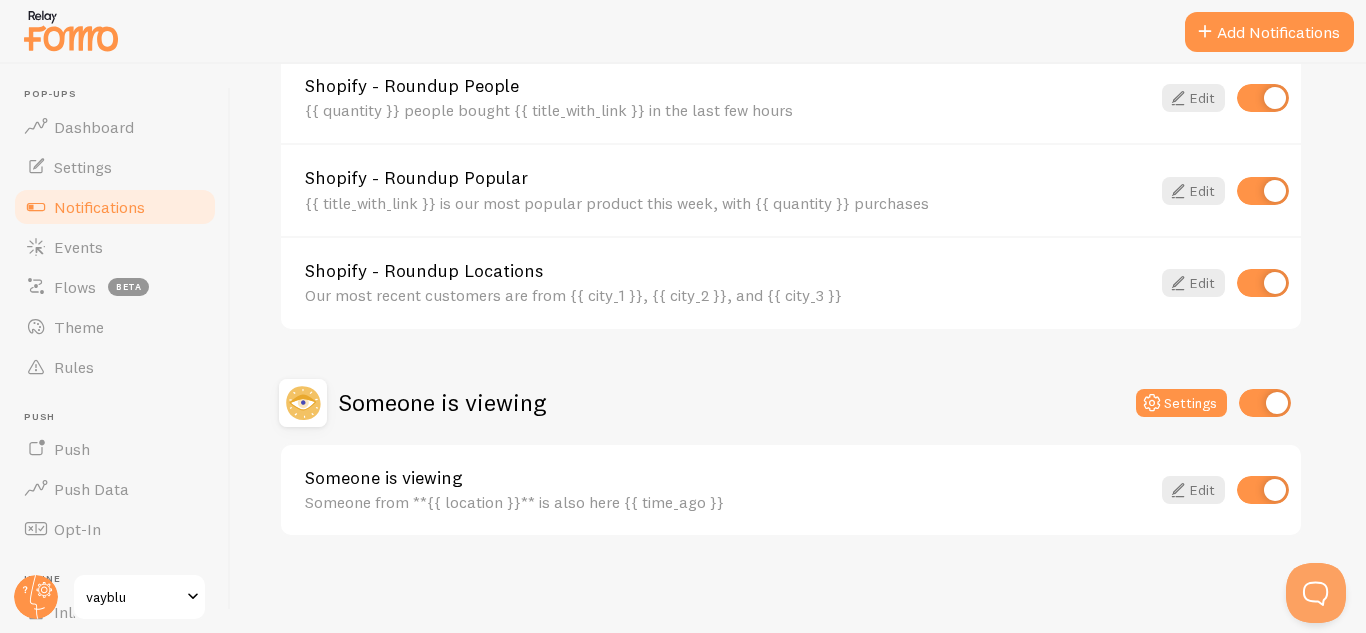 click at bounding box center (1265, 403) 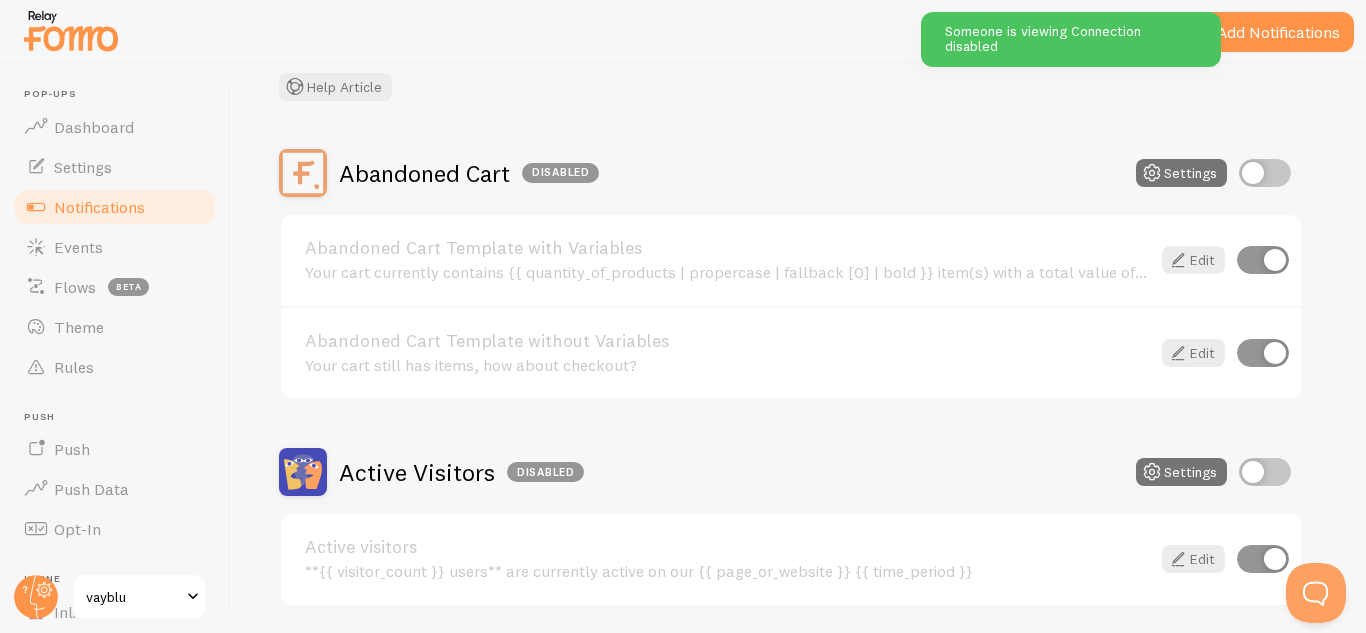 scroll, scrollTop: 0, scrollLeft: 0, axis: both 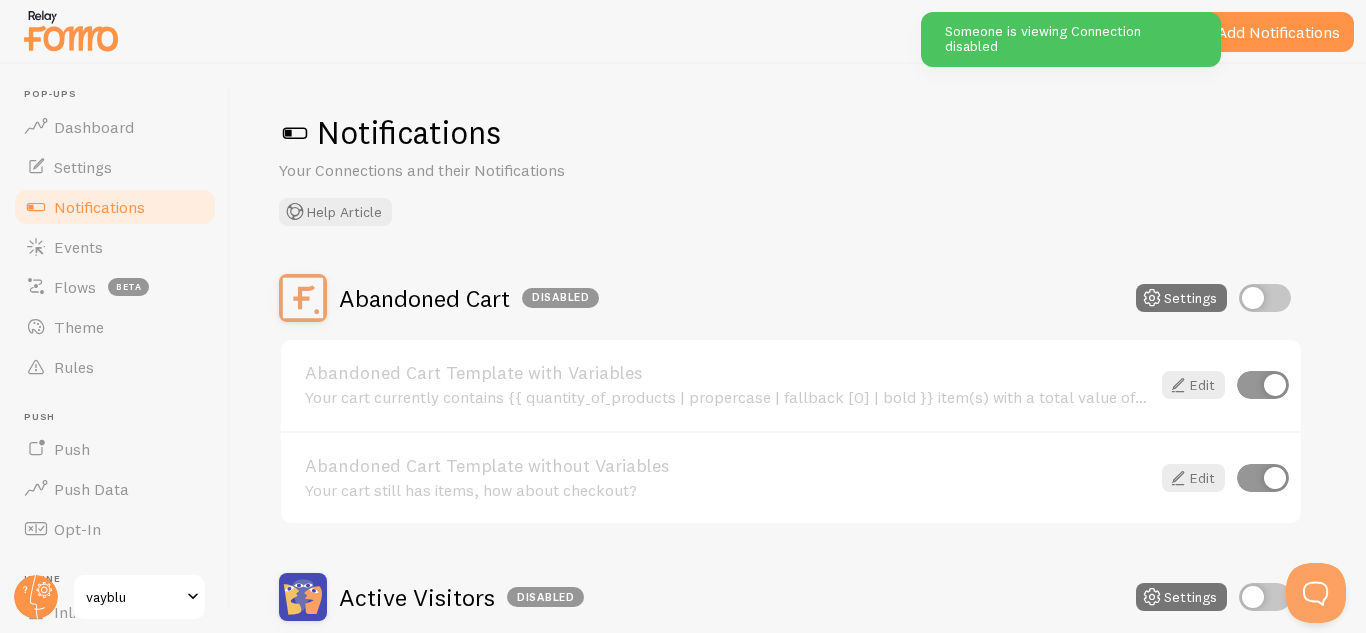 click on "Add Notifications" at bounding box center [1269, 32] 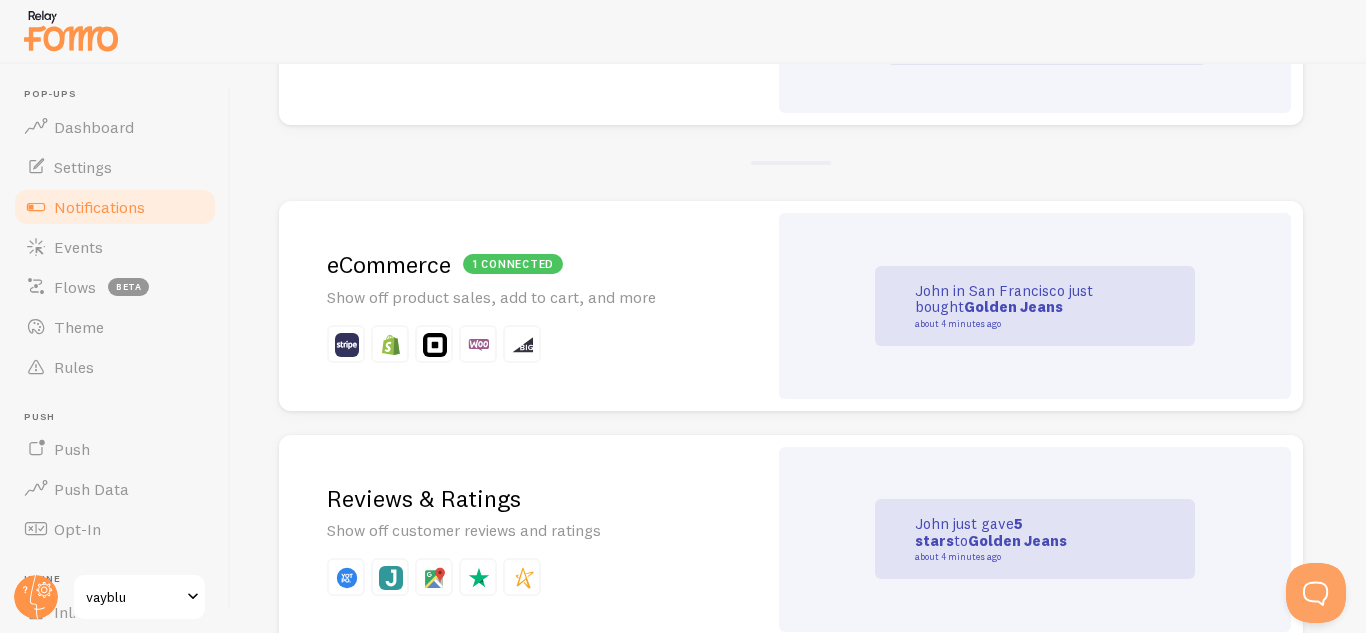 scroll, scrollTop: 362, scrollLeft: 0, axis: vertical 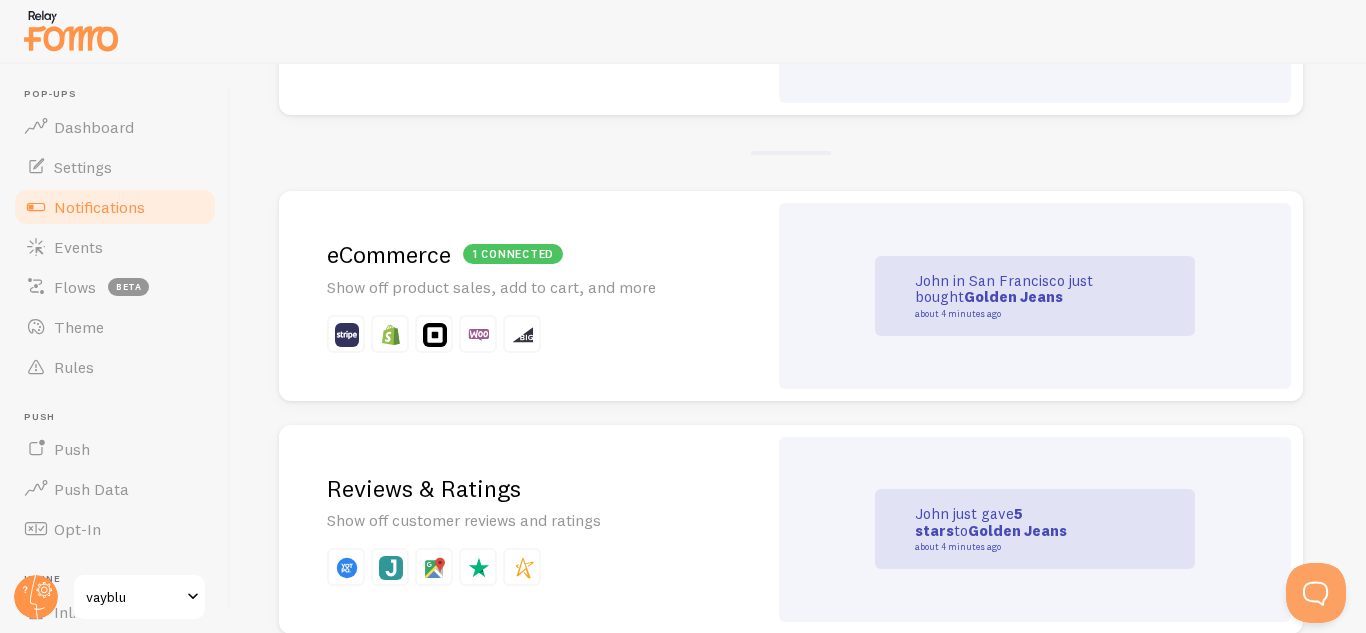 click on "1
connected
eCommerce" at bounding box center [523, 254] 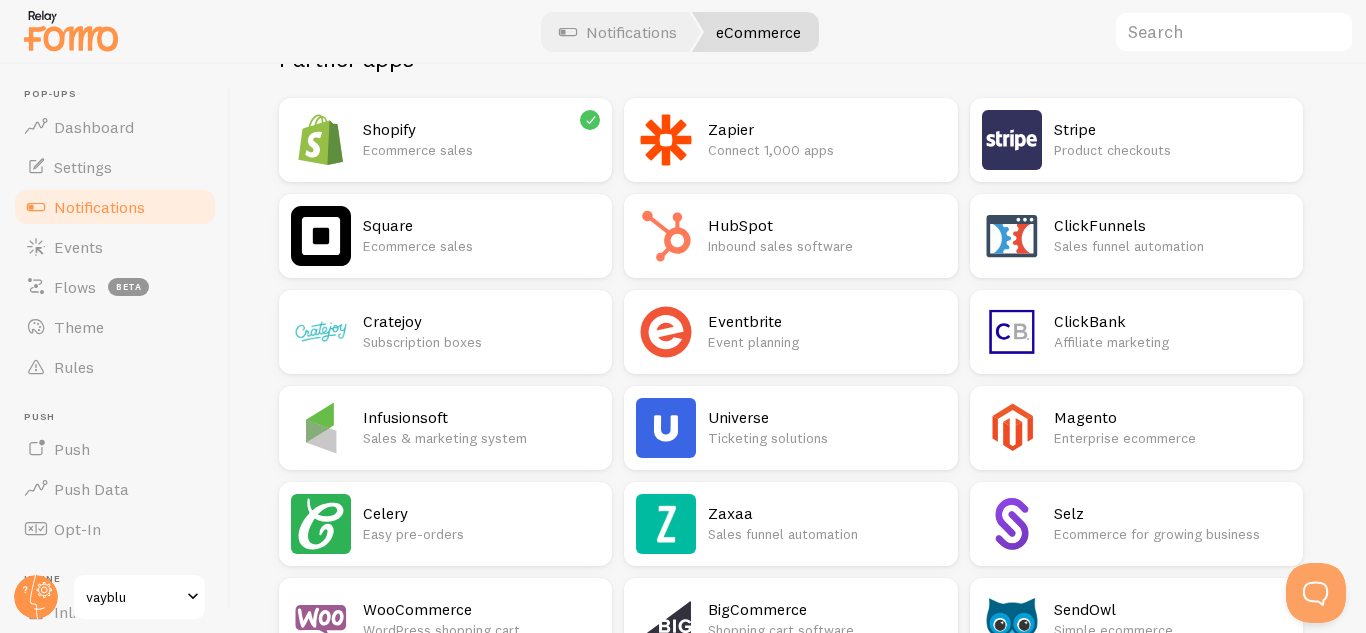 scroll, scrollTop: 0, scrollLeft: 0, axis: both 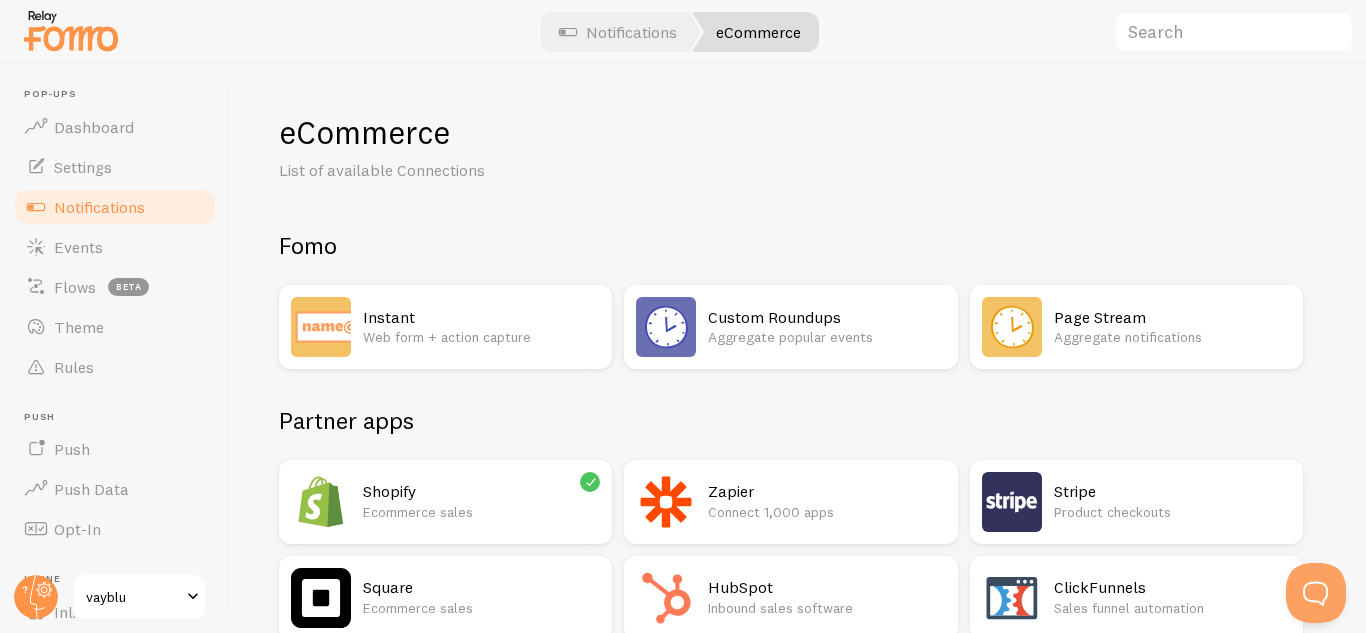 click on "Instant" at bounding box center (481, 317) 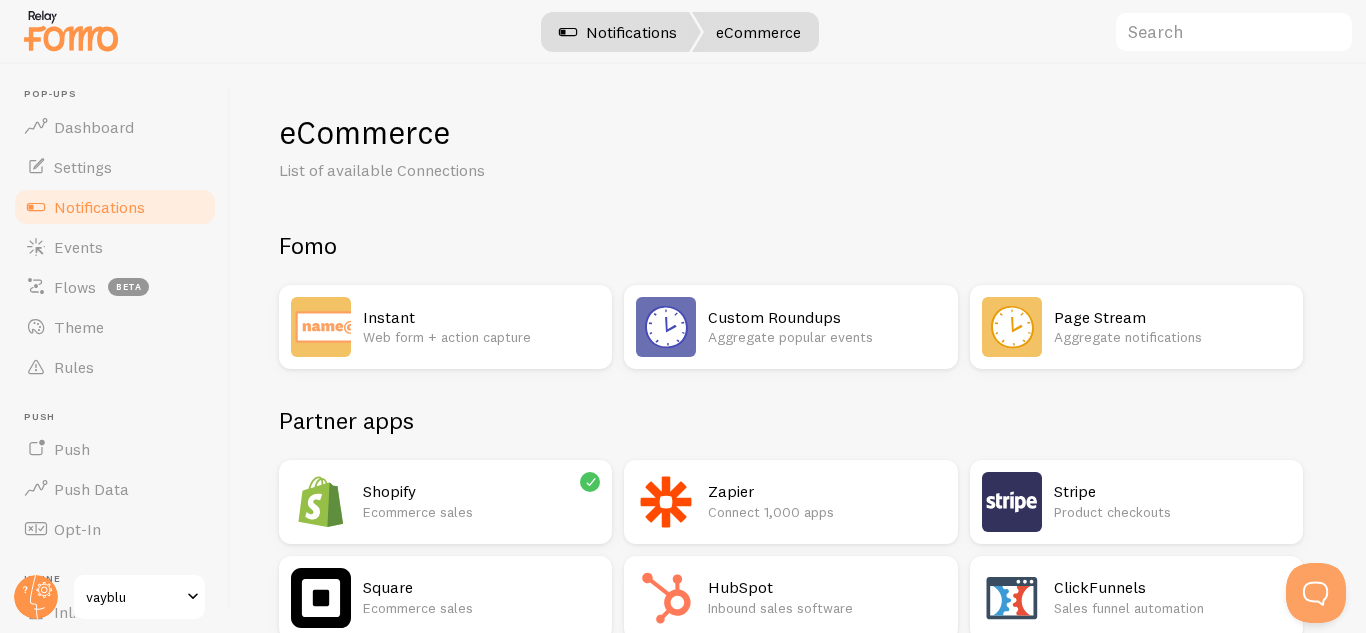click on "Notifications" at bounding box center (618, 32) 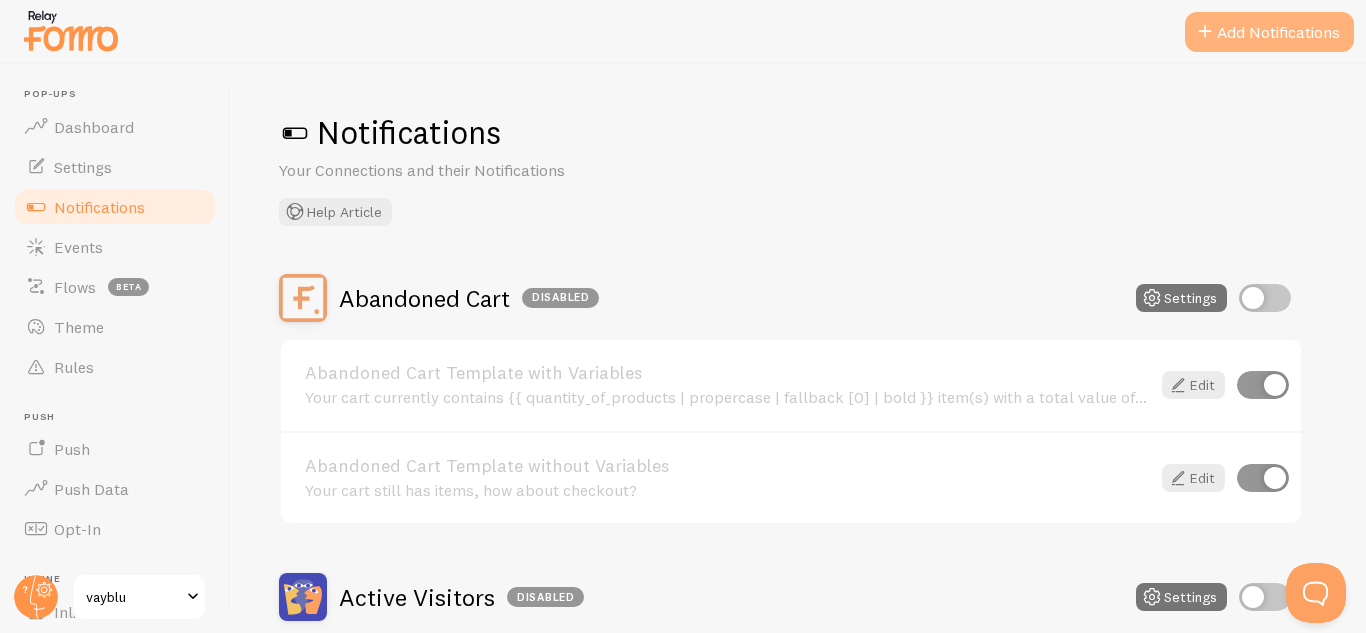 click on "Add Notifications" at bounding box center (1269, 32) 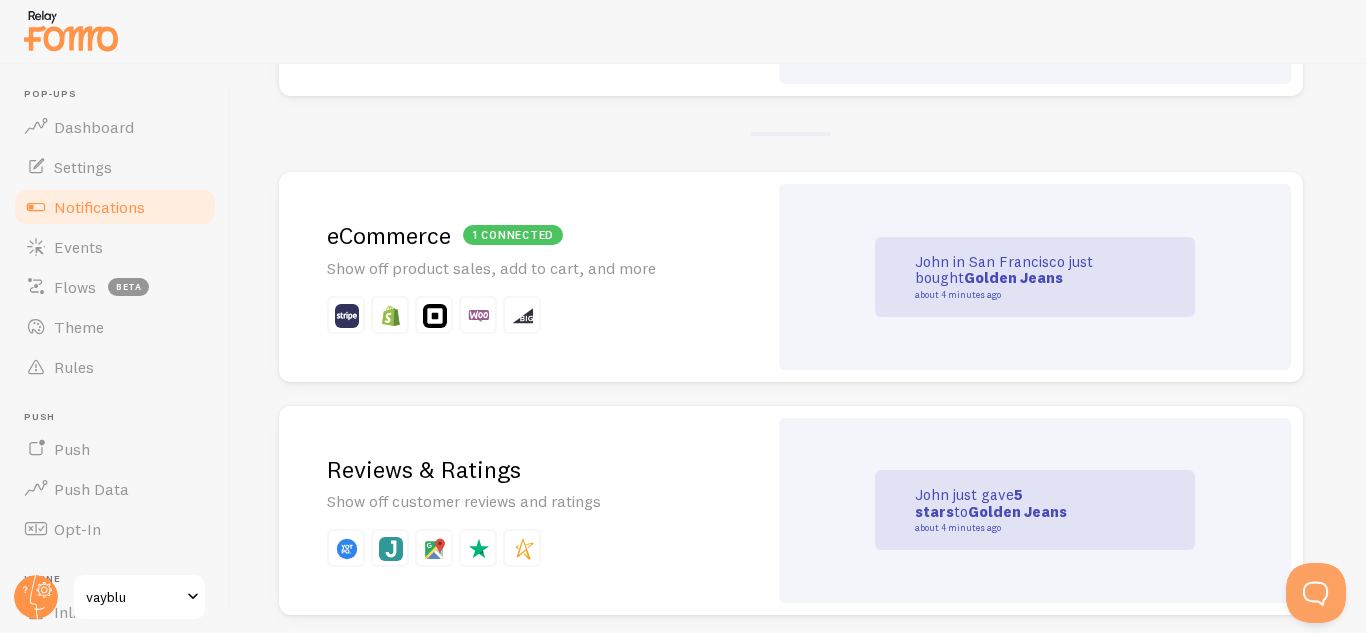scroll, scrollTop: 390, scrollLeft: 0, axis: vertical 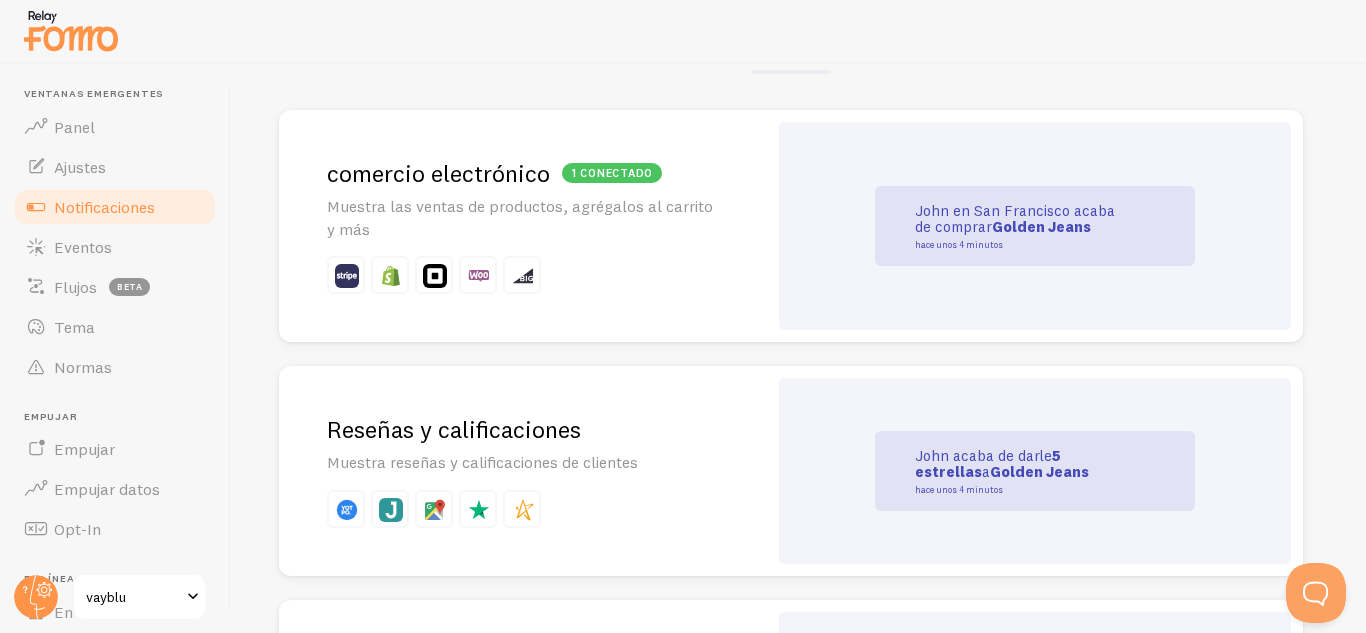 click on "comercio electrónico" at bounding box center [438, 173] 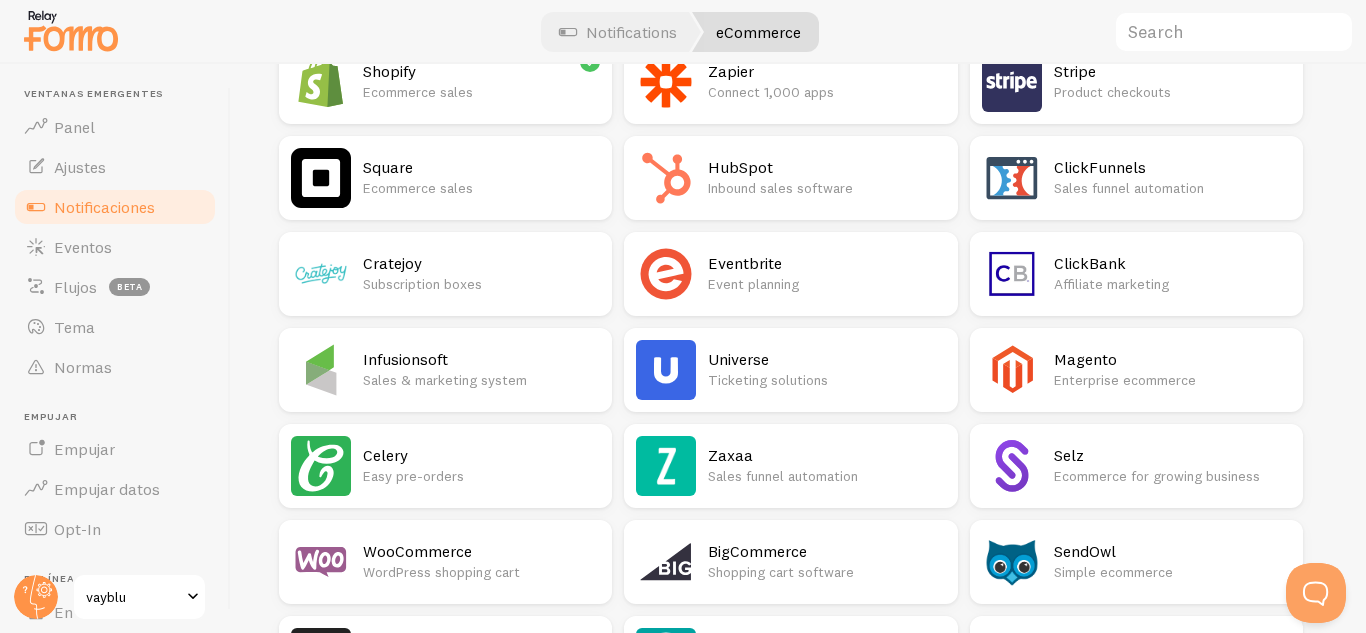 scroll, scrollTop: 0, scrollLeft: 0, axis: both 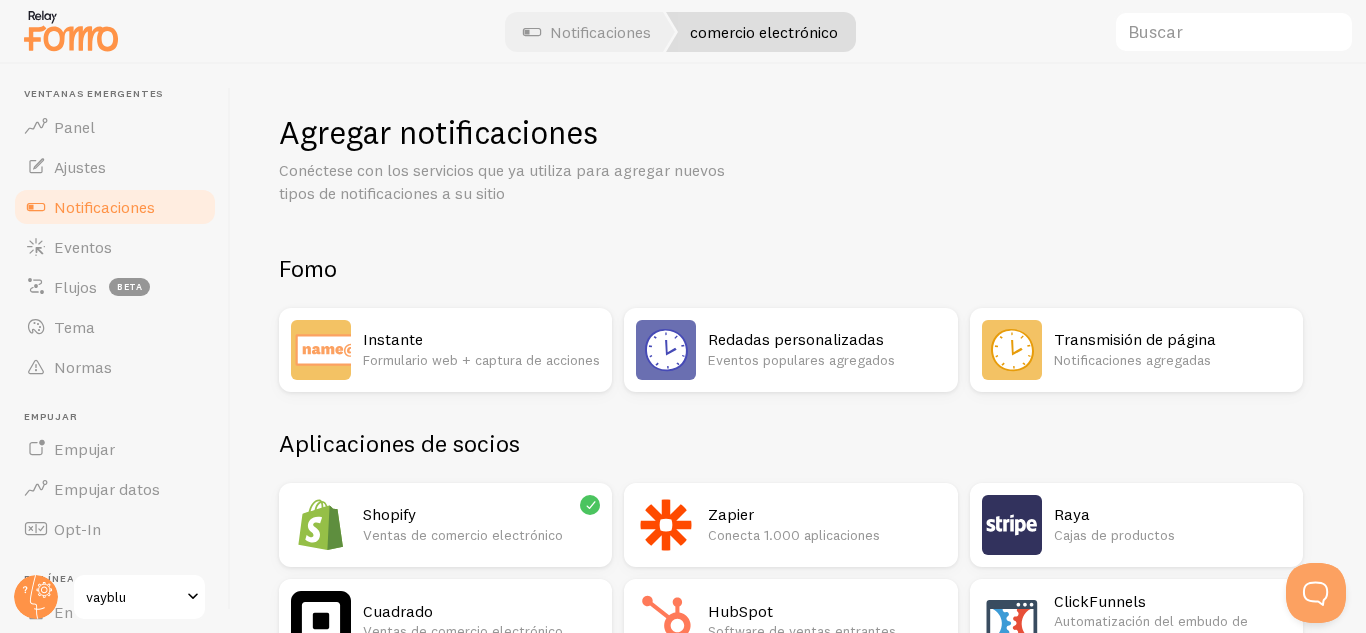 click on "Agregar notificaciones
Conéctese con los servicios que ya utiliza para agregar nuevos tipos de notificaciones a su sitio" at bounding box center [798, 158] 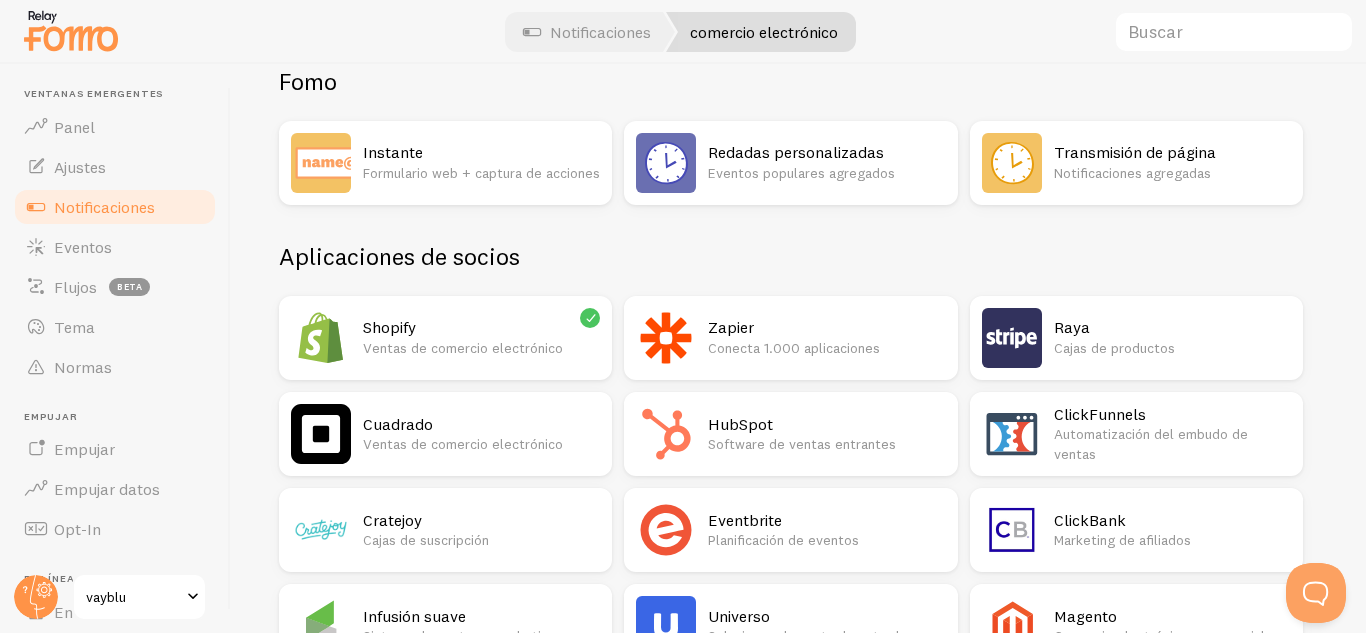 scroll, scrollTop: 194, scrollLeft: 0, axis: vertical 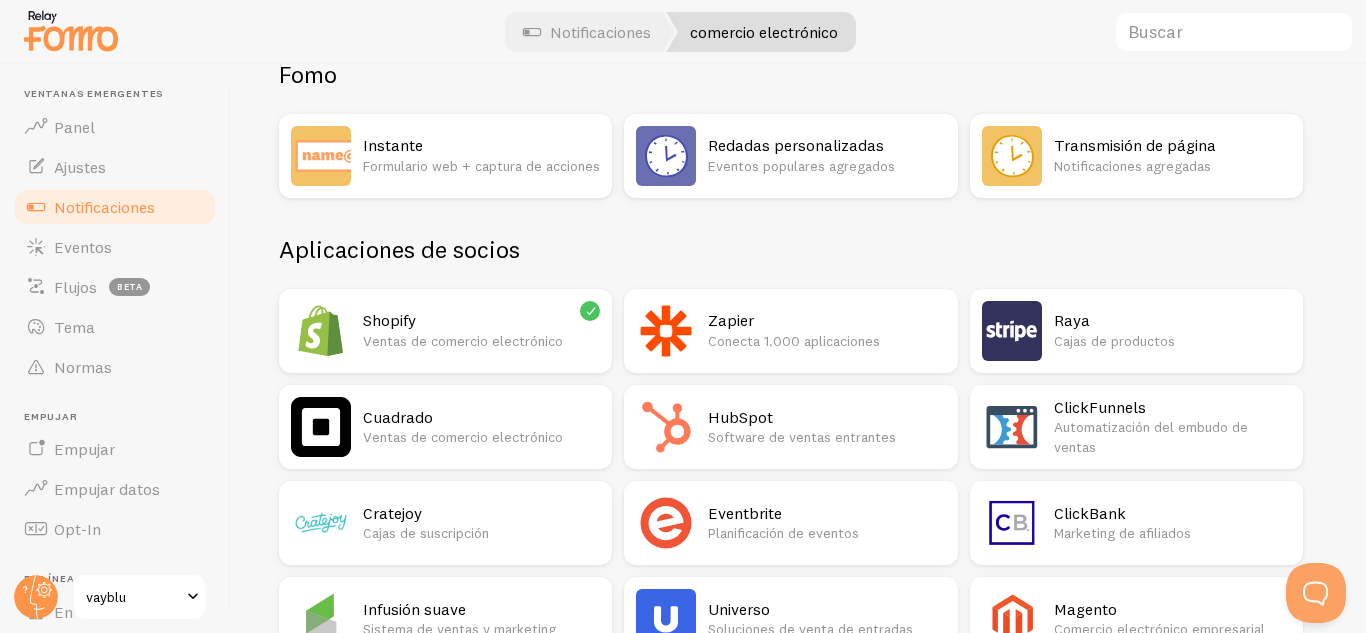 click on "Shopify" at bounding box center (481, 320) 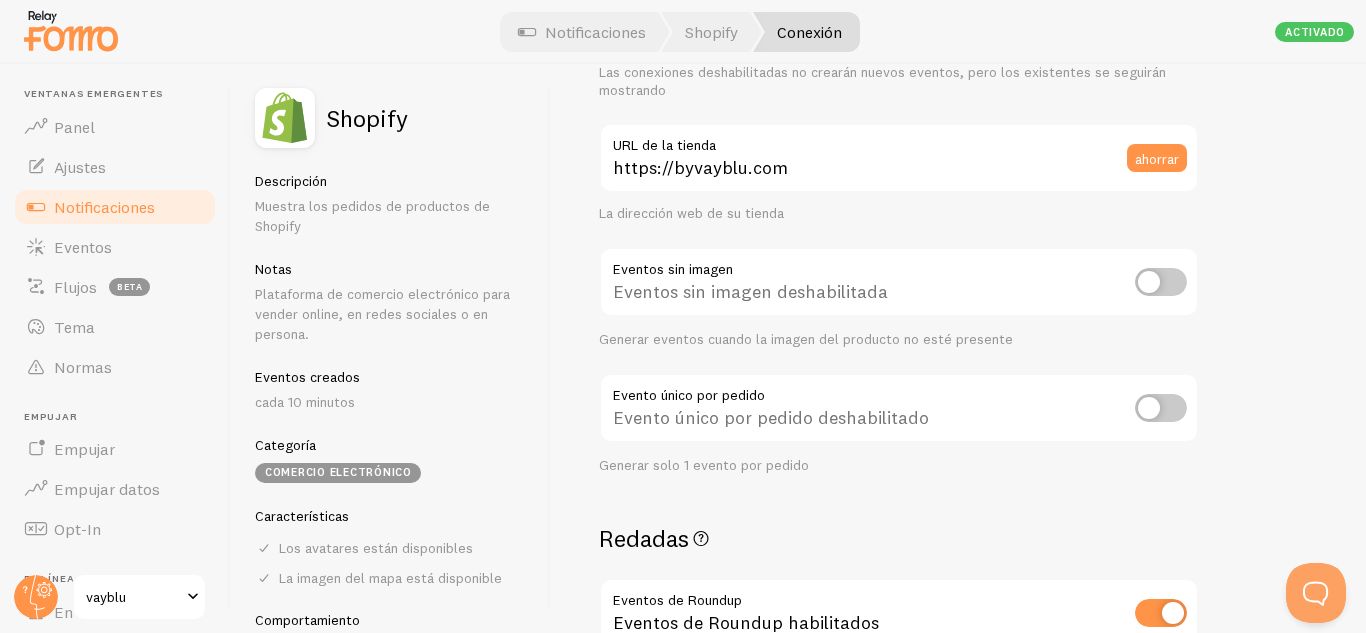 scroll, scrollTop: 206, scrollLeft: 0, axis: vertical 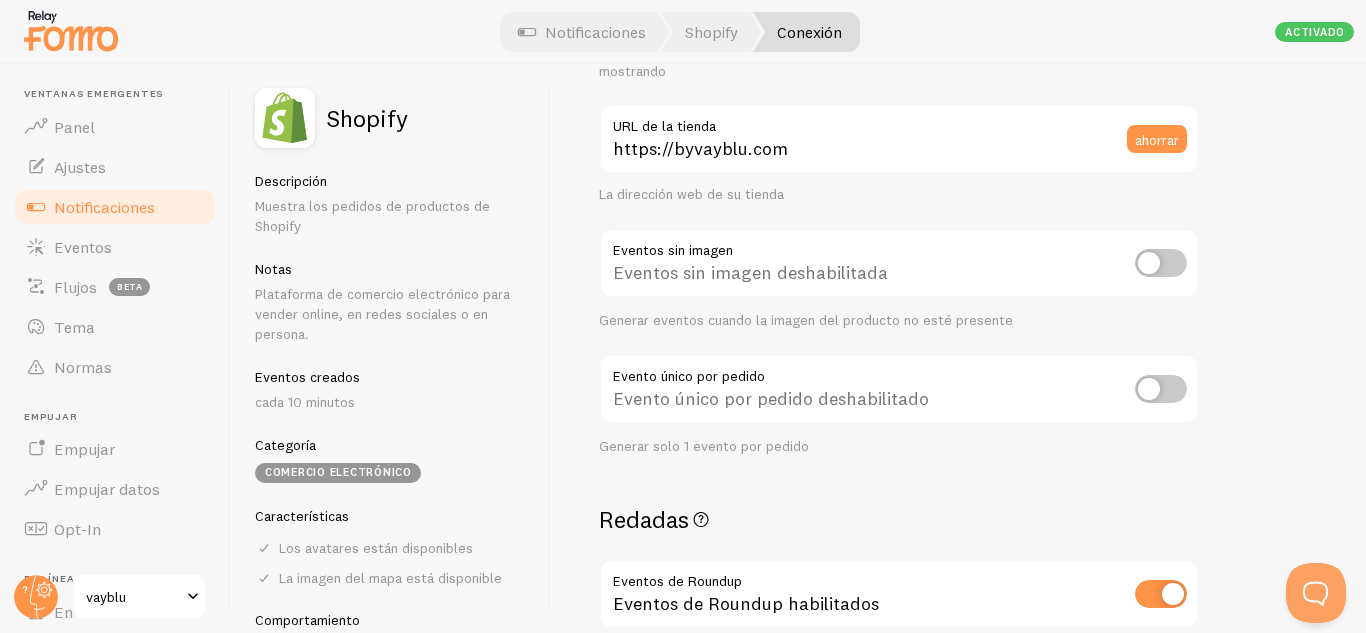 click at bounding box center (1161, 263) 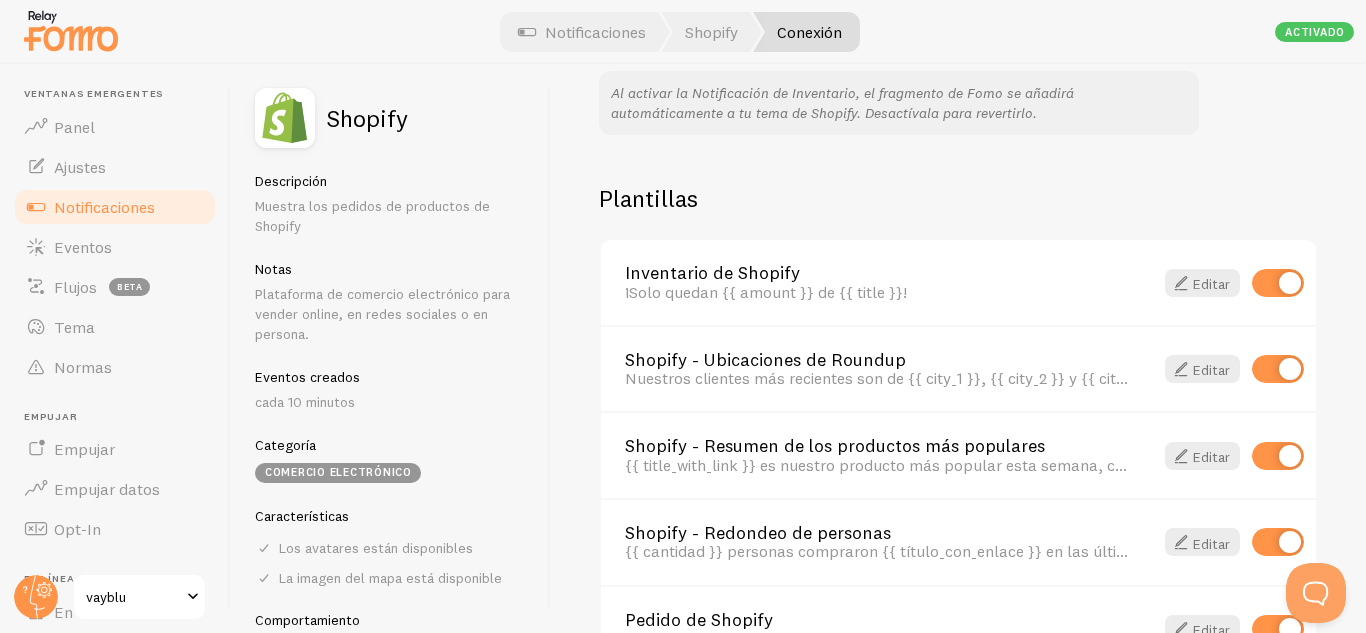 scroll, scrollTop: 1506, scrollLeft: 0, axis: vertical 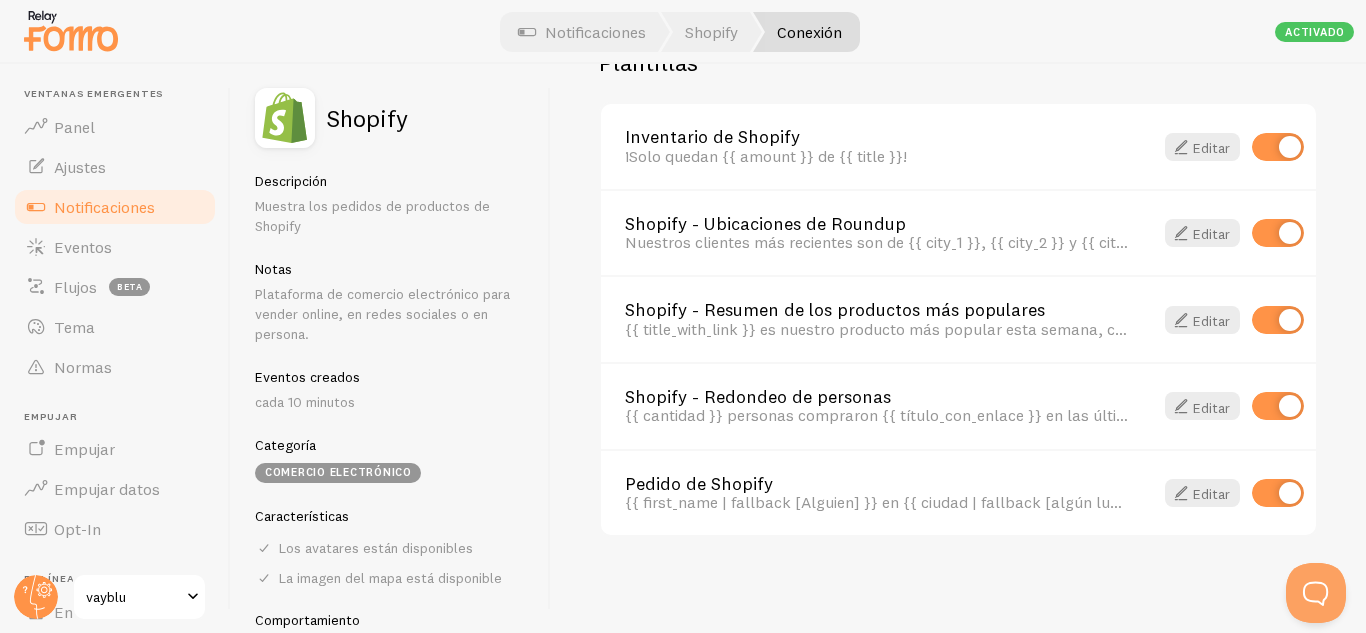 click at bounding box center (1278, 147) 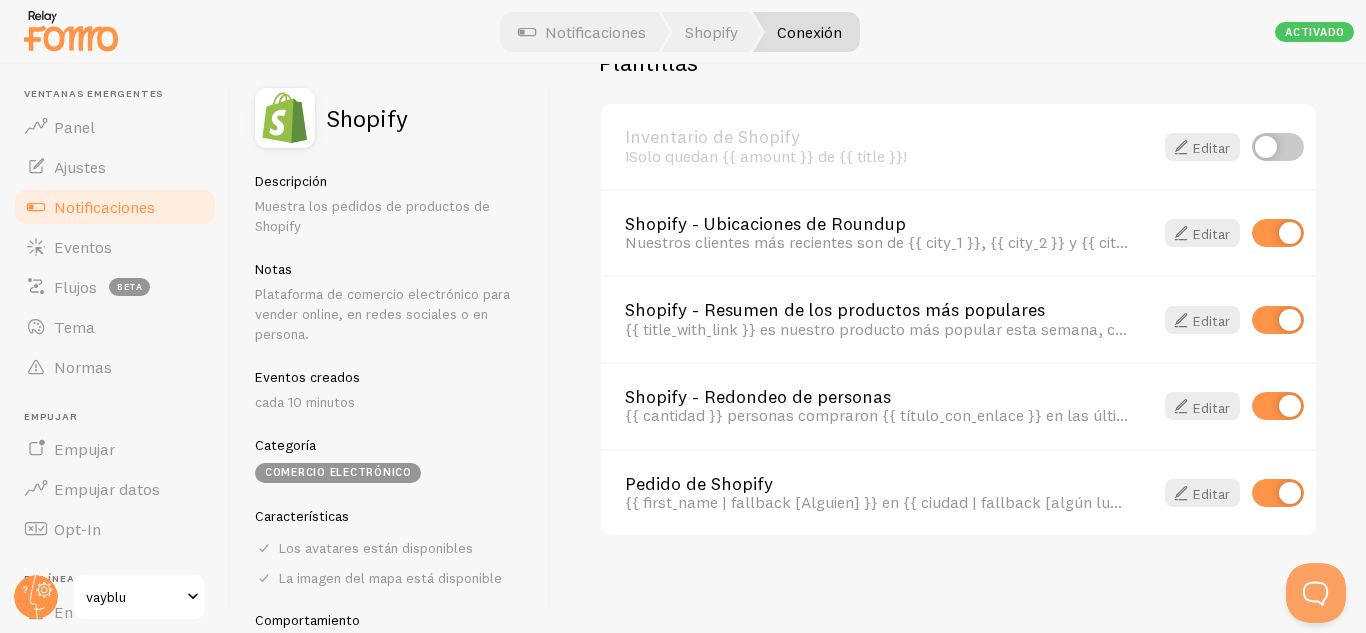 click at bounding box center (1278, 233) 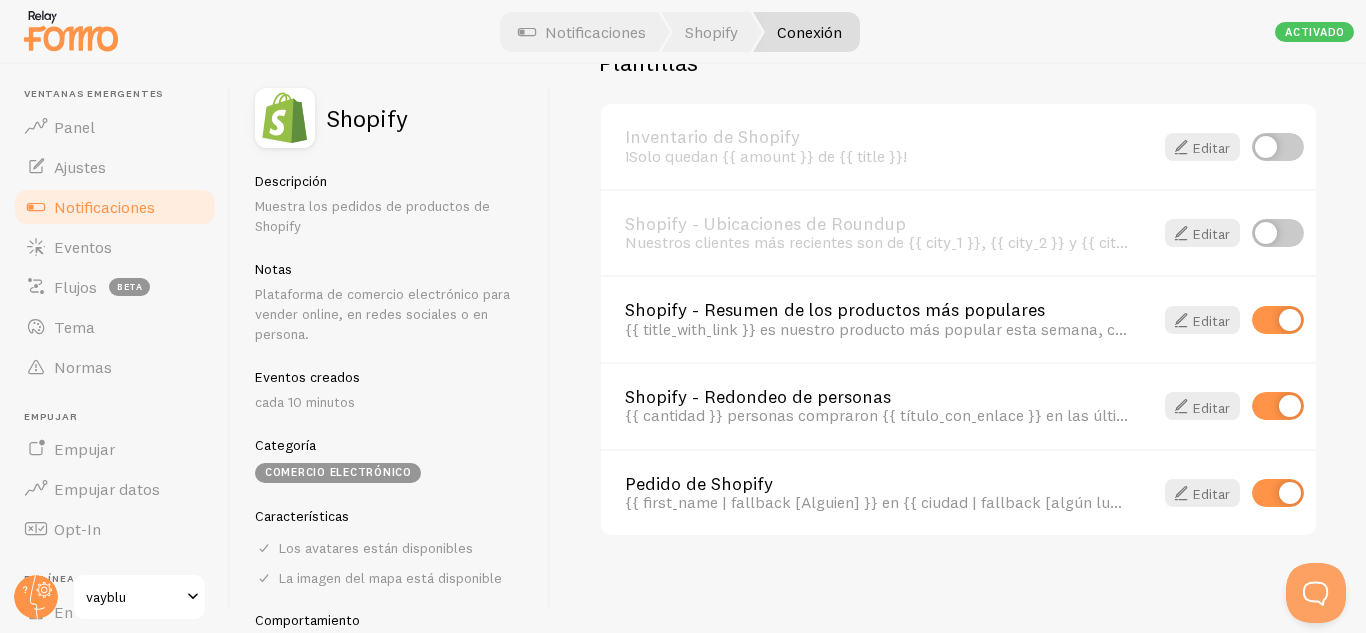 click on "¡Solo quedan {{ amount }} de {{ title }}!" at bounding box center [877, 156] 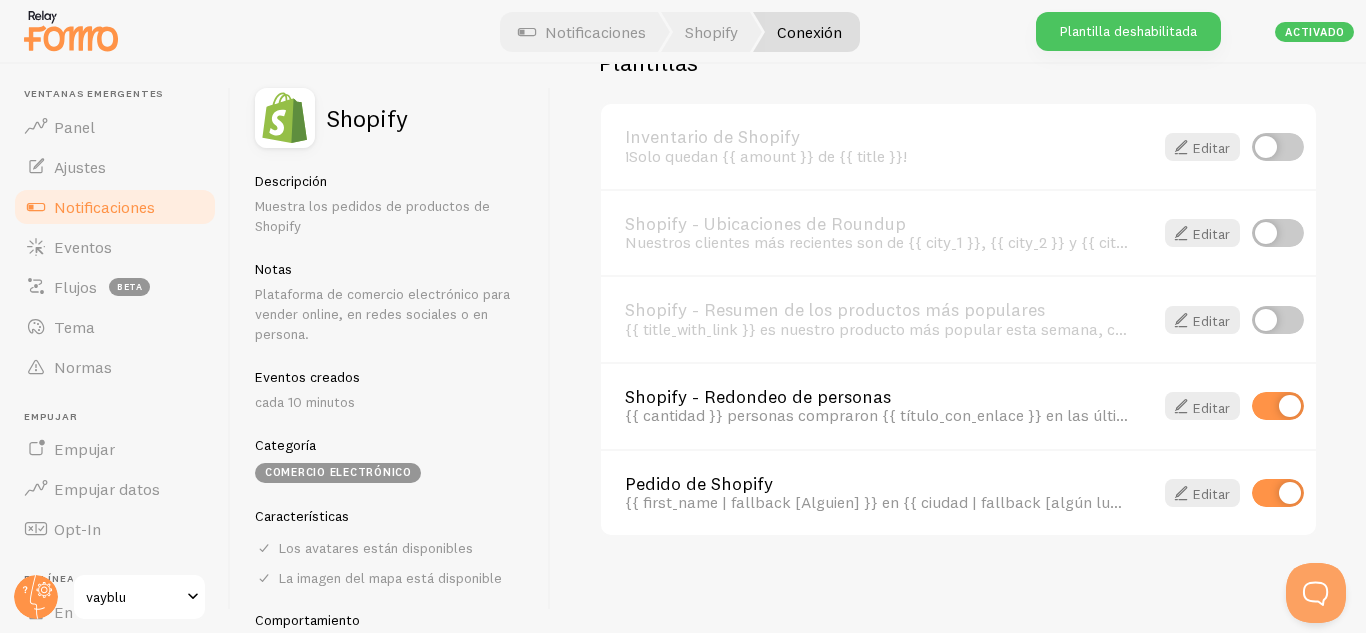 click at bounding box center (1278, 406) 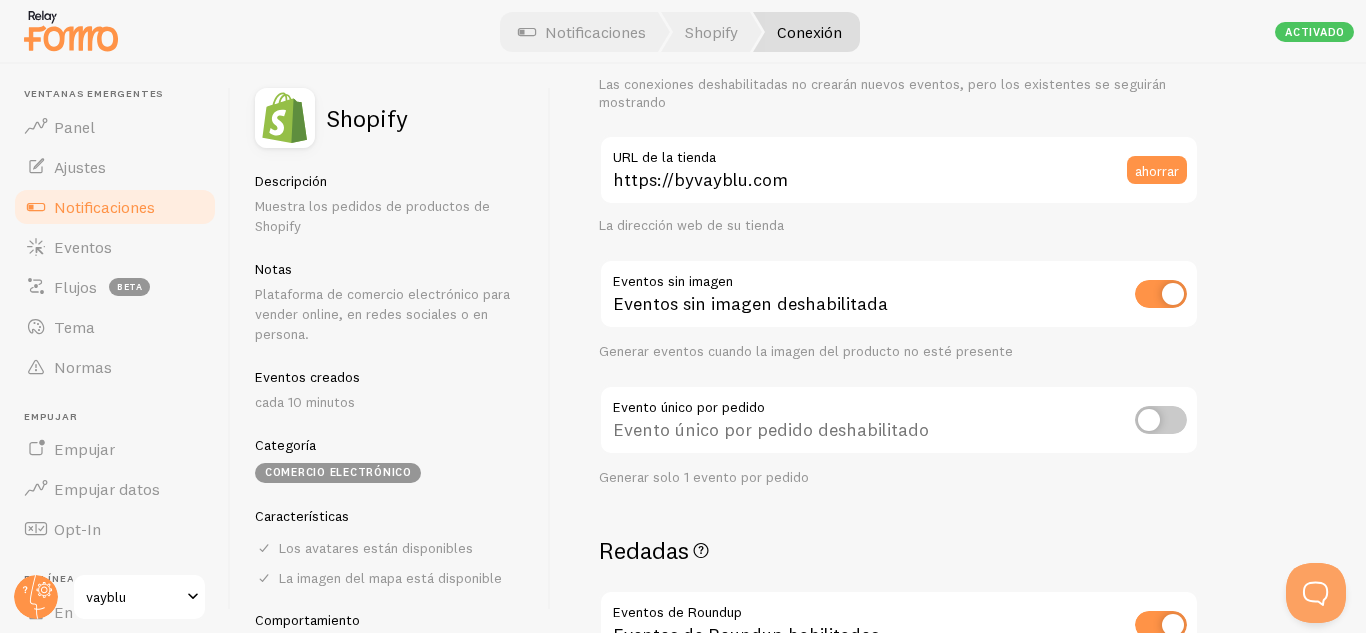 scroll, scrollTop: 0, scrollLeft: 0, axis: both 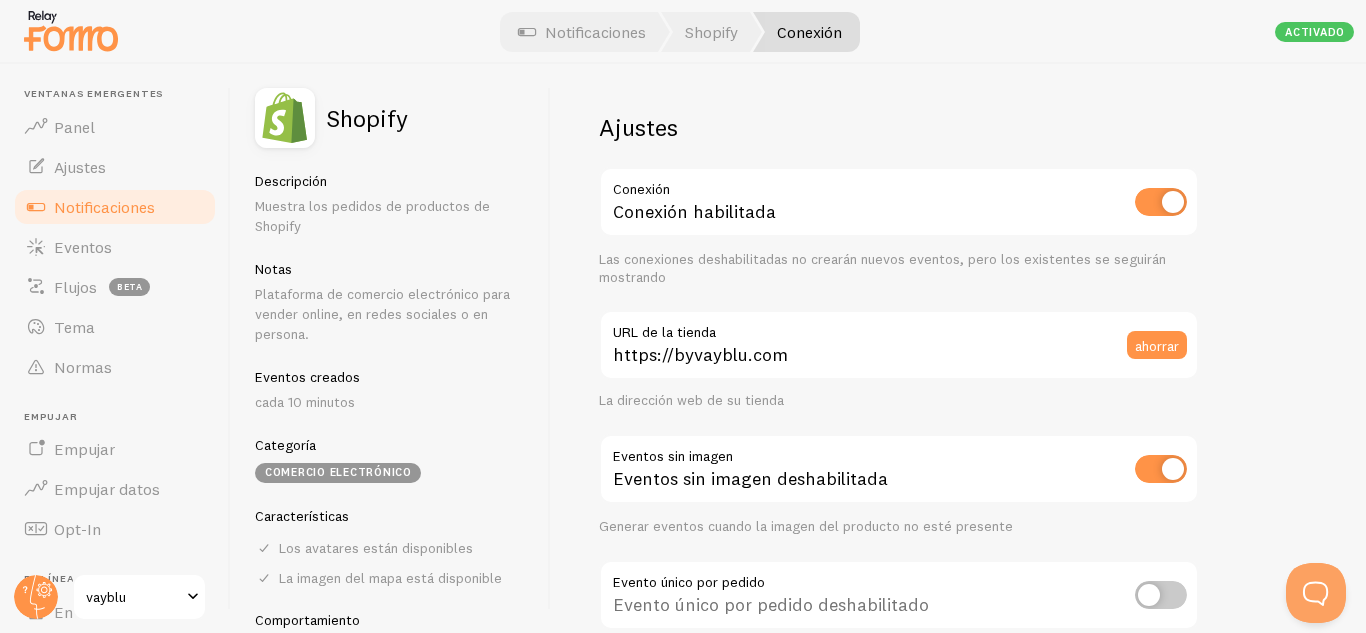 click on "vayblu" at bounding box center [133, 597] 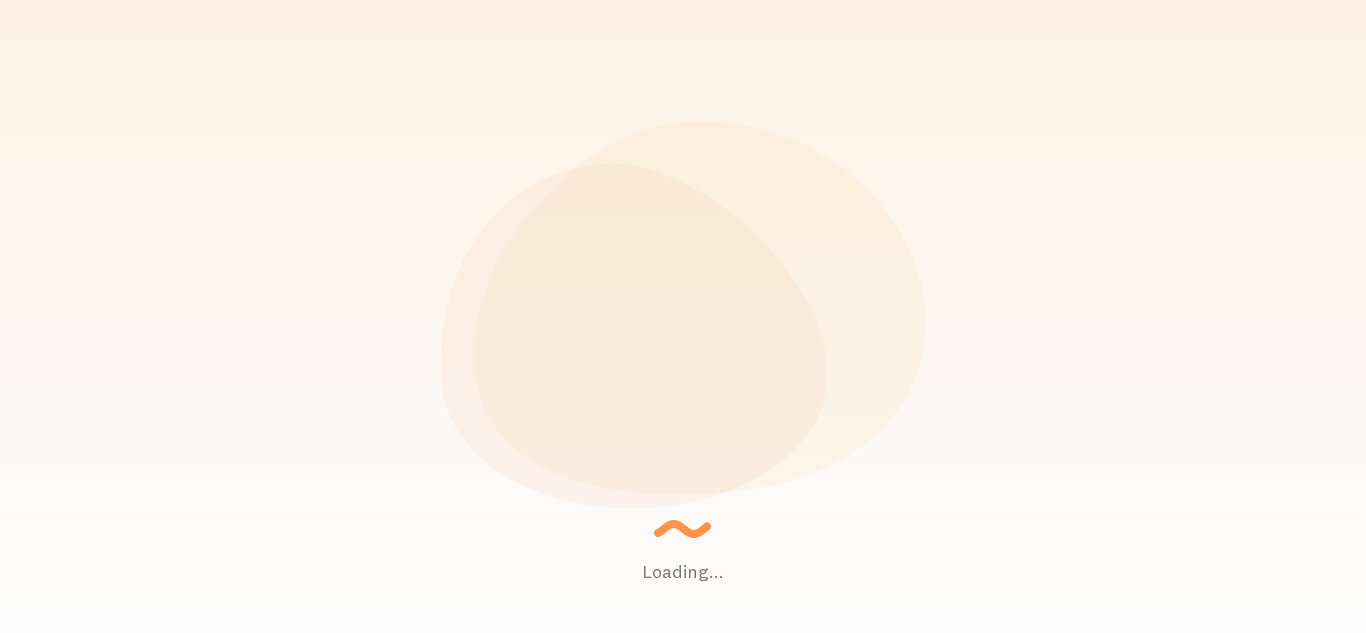 scroll, scrollTop: 0, scrollLeft: 0, axis: both 